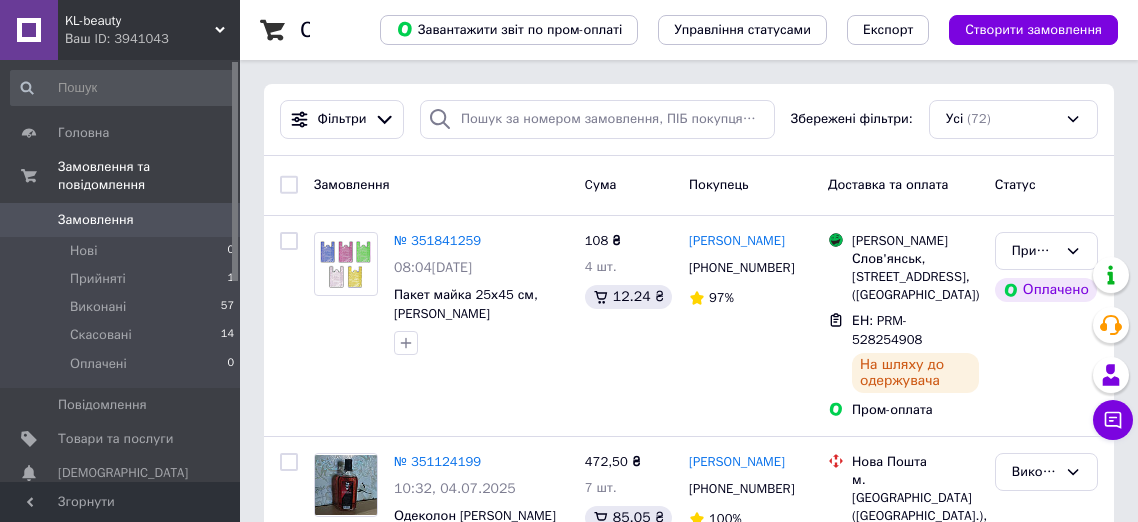 scroll, scrollTop: 0, scrollLeft: 0, axis: both 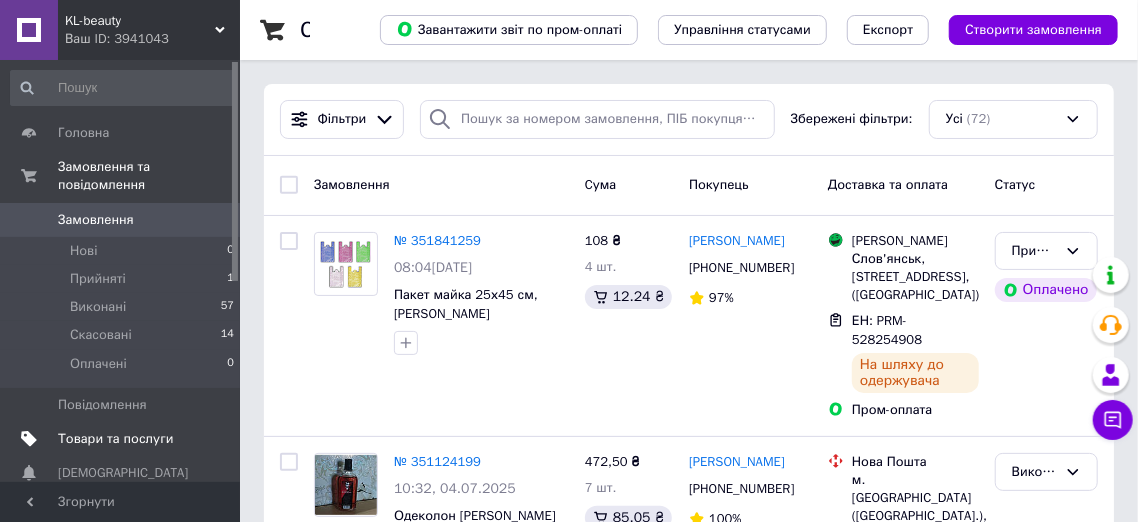 click on "Товари та послуги" at bounding box center [115, 439] 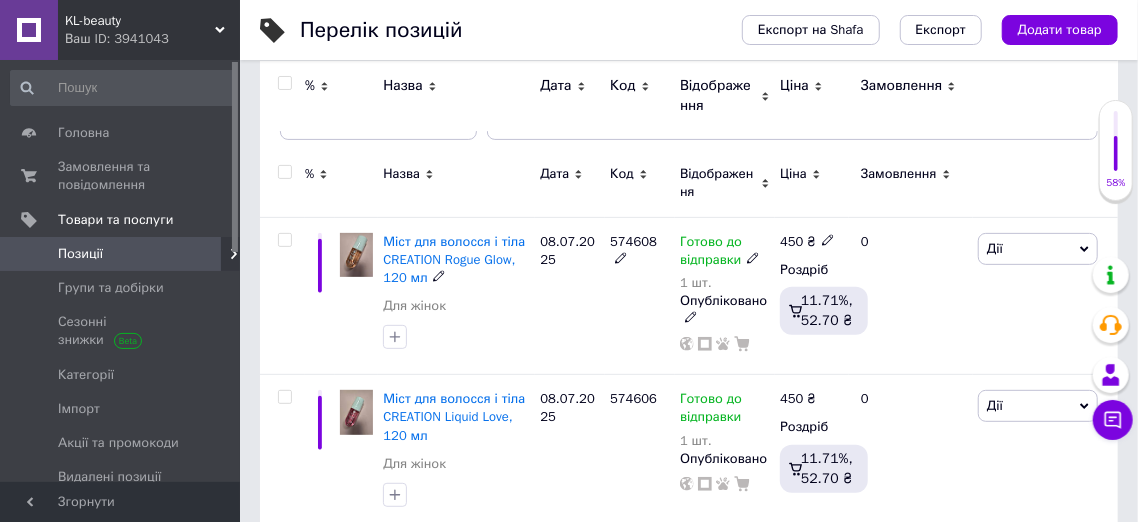 scroll, scrollTop: 230, scrollLeft: 0, axis: vertical 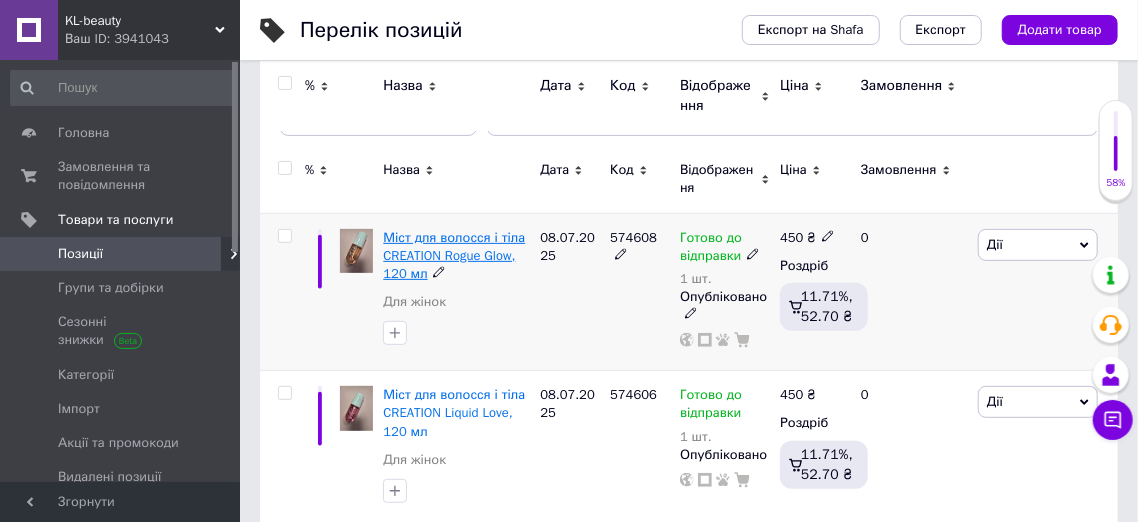click on "Міст для волосся і тіла CREATION Rogue Glow, 120 мл" at bounding box center [454, 255] 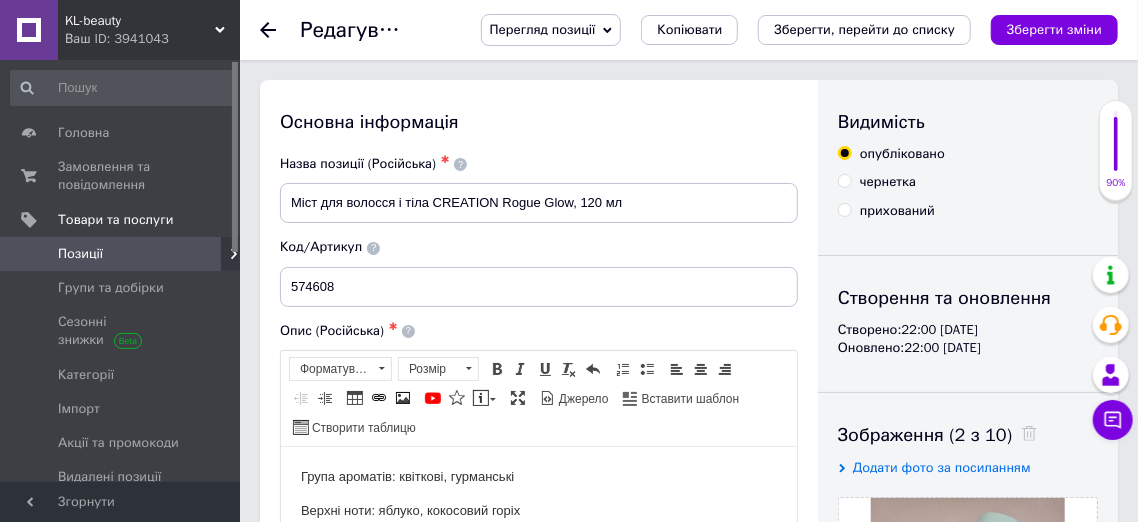 scroll, scrollTop: 0, scrollLeft: 0, axis: both 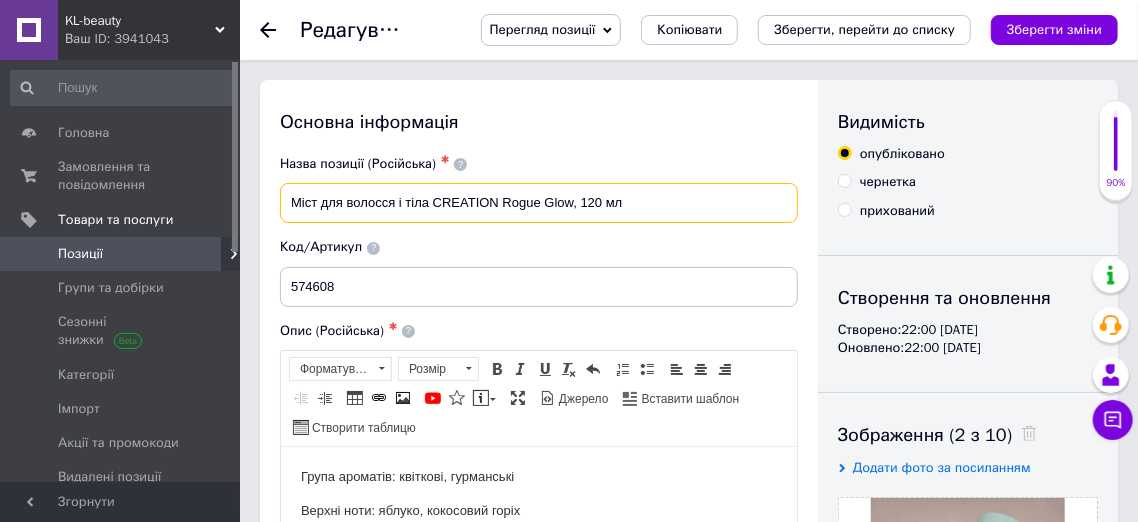 drag, startPoint x: 290, startPoint y: 194, endPoint x: 586, endPoint y: 203, distance: 296.13678 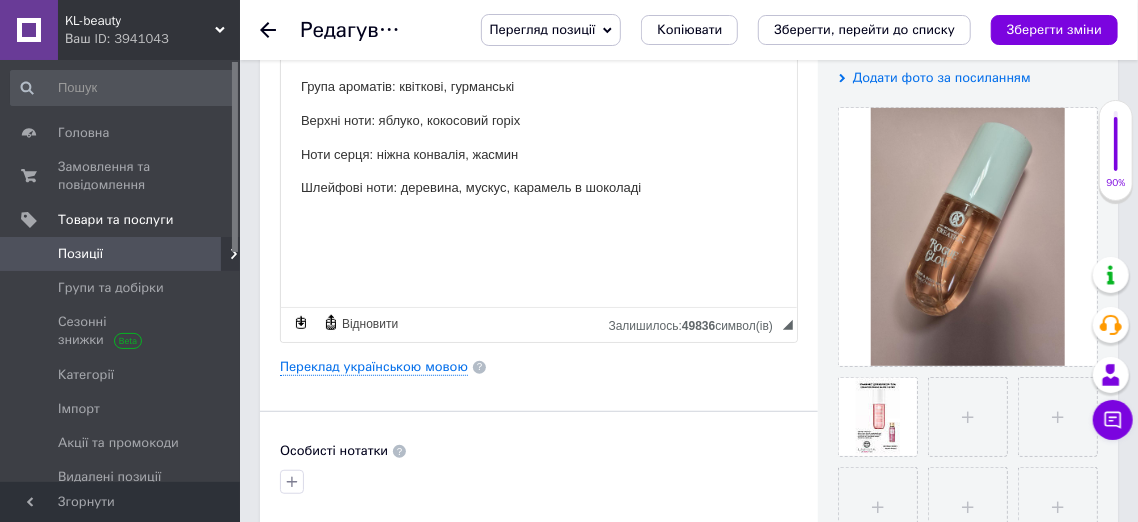scroll, scrollTop: 386, scrollLeft: 0, axis: vertical 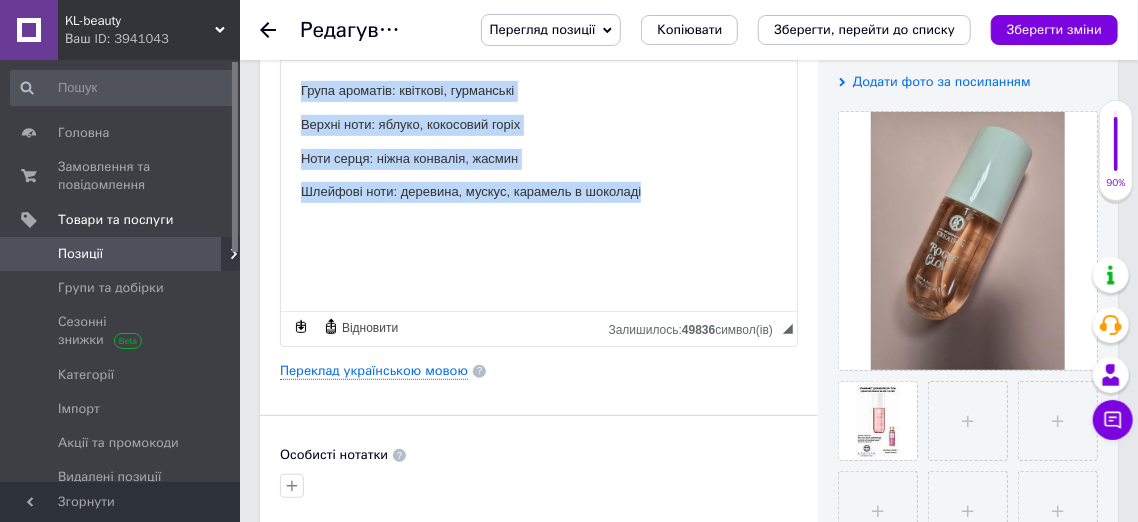 drag, startPoint x: 297, startPoint y: 90, endPoint x: 660, endPoint y: 205, distance: 380.78076 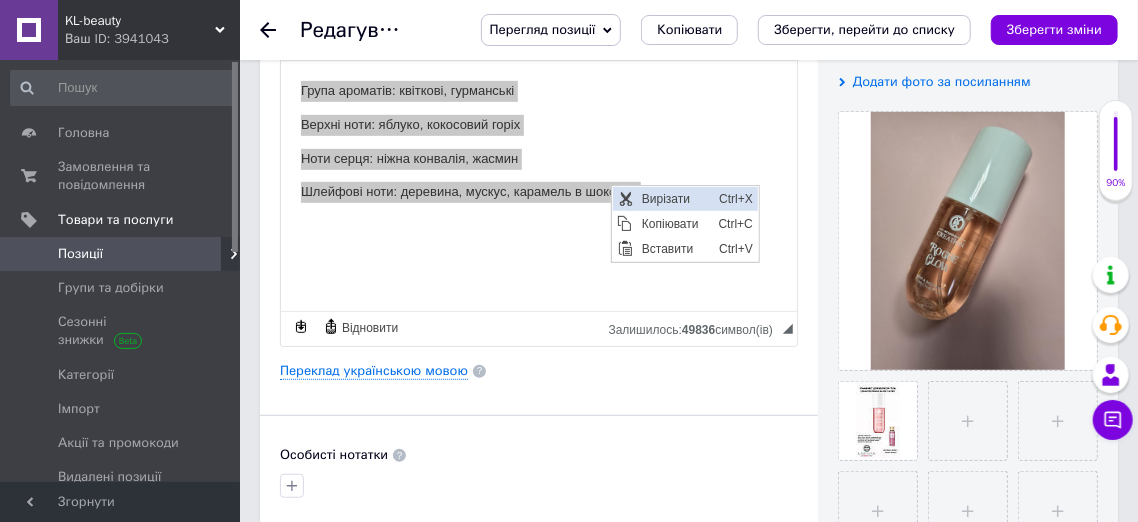 scroll, scrollTop: 0, scrollLeft: 0, axis: both 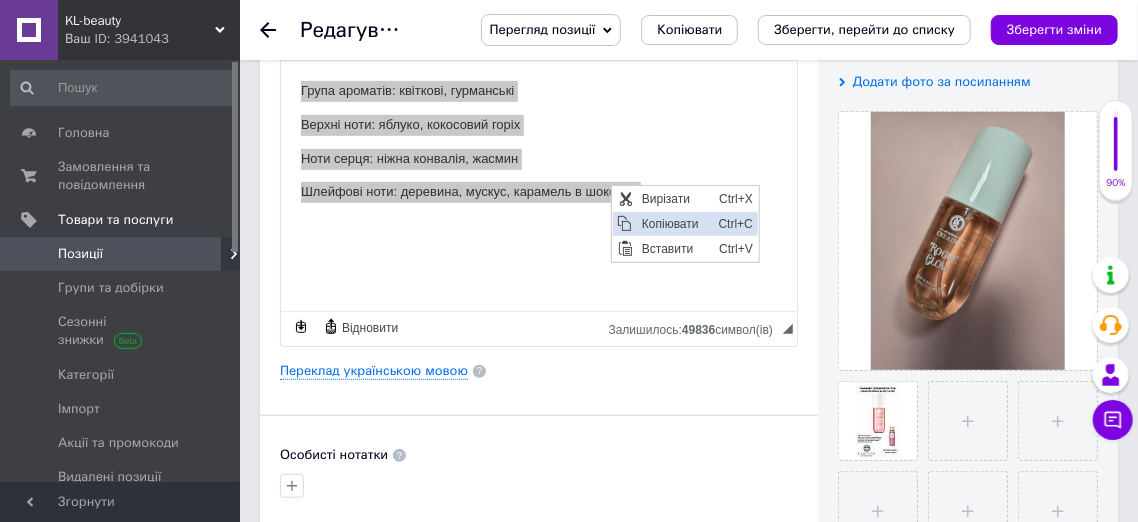 click on "Копіювати" at bounding box center [674, 224] 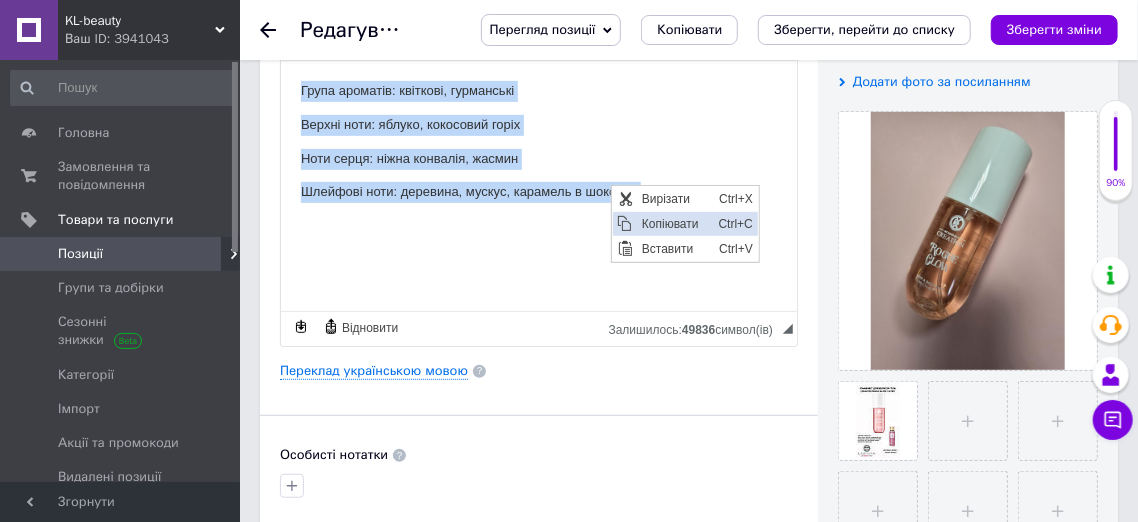 copy on "Група ароматів: квіткові, гурманські Верхні ноти: яблуко, кокосовий горіх Ноти серця: ніжна конвалія, жасмин Шлейфові ноти: деревина, мускус, карамель в шоколаді" 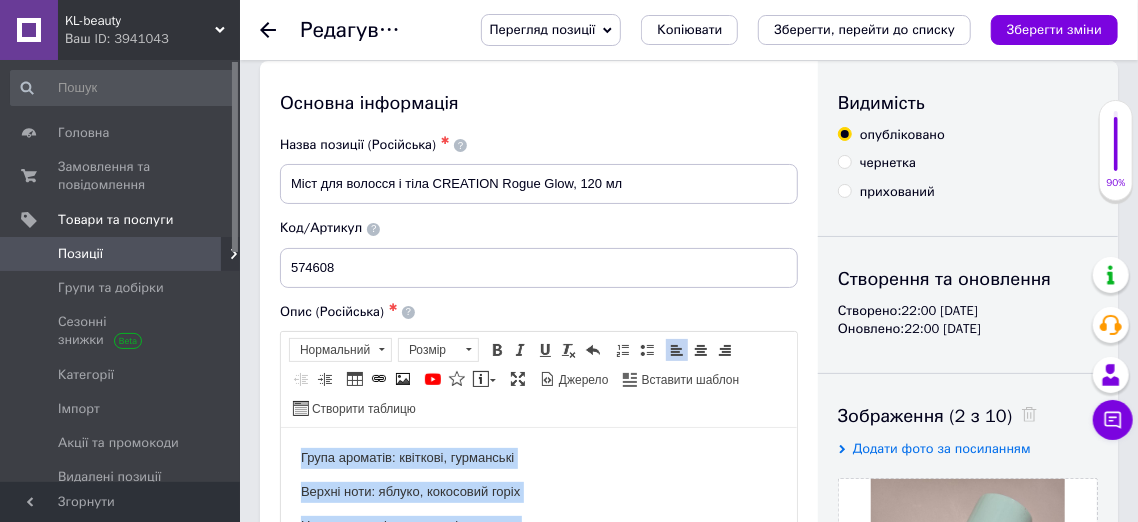 scroll, scrollTop: 0, scrollLeft: 0, axis: both 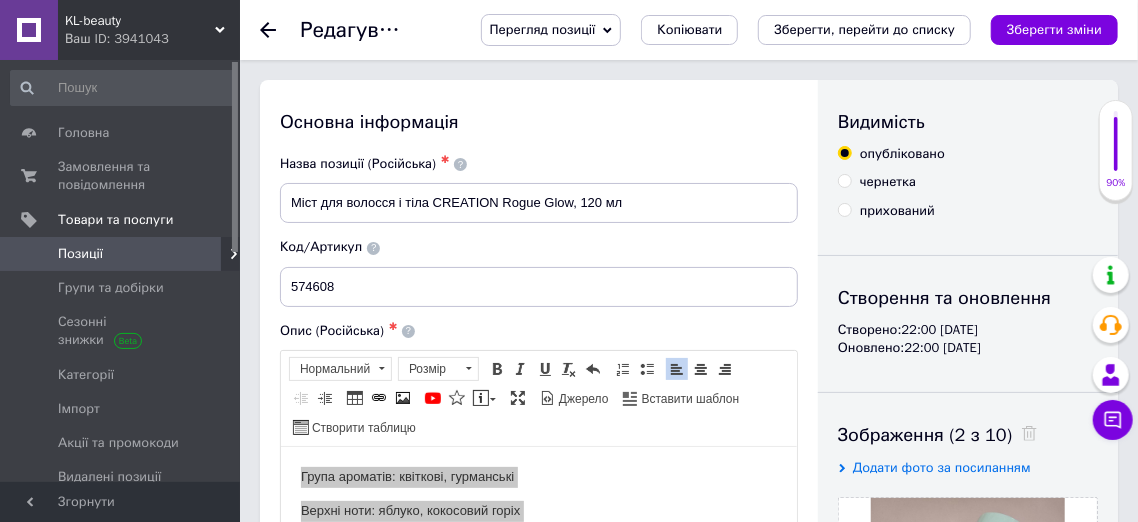 drag, startPoint x: 281, startPoint y: 183, endPoint x: 311, endPoint y: 206, distance: 37.802116 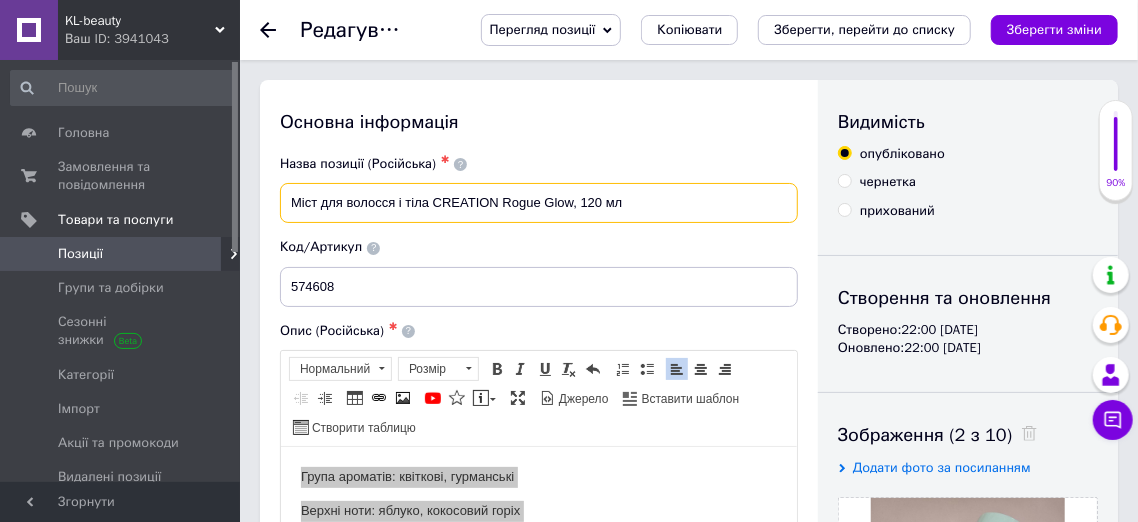 drag, startPoint x: 293, startPoint y: 201, endPoint x: 634, endPoint y: 204, distance: 341.01318 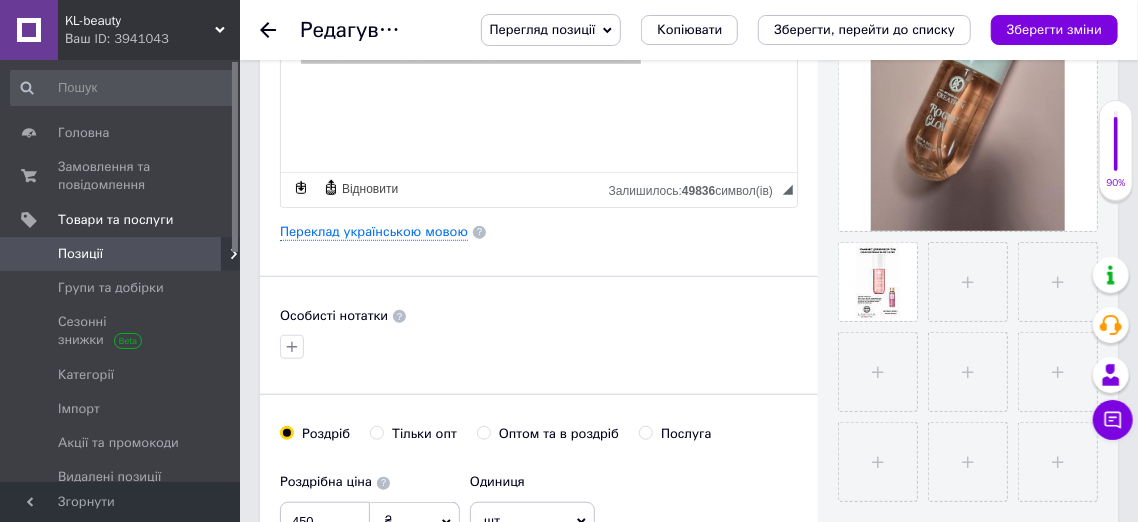 scroll, scrollTop: 463, scrollLeft: 0, axis: vertical 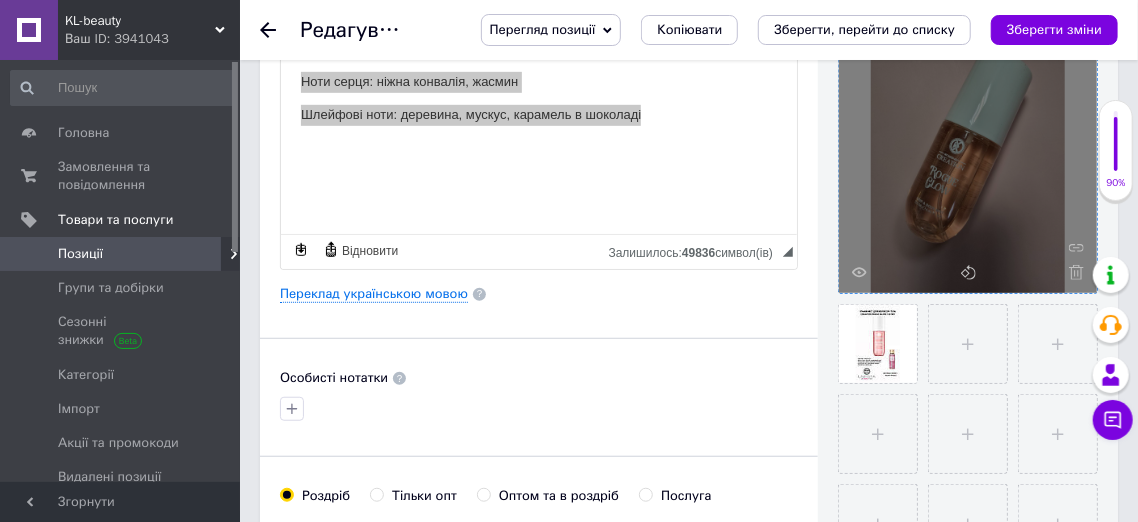 click at bounding box center [968, 164] 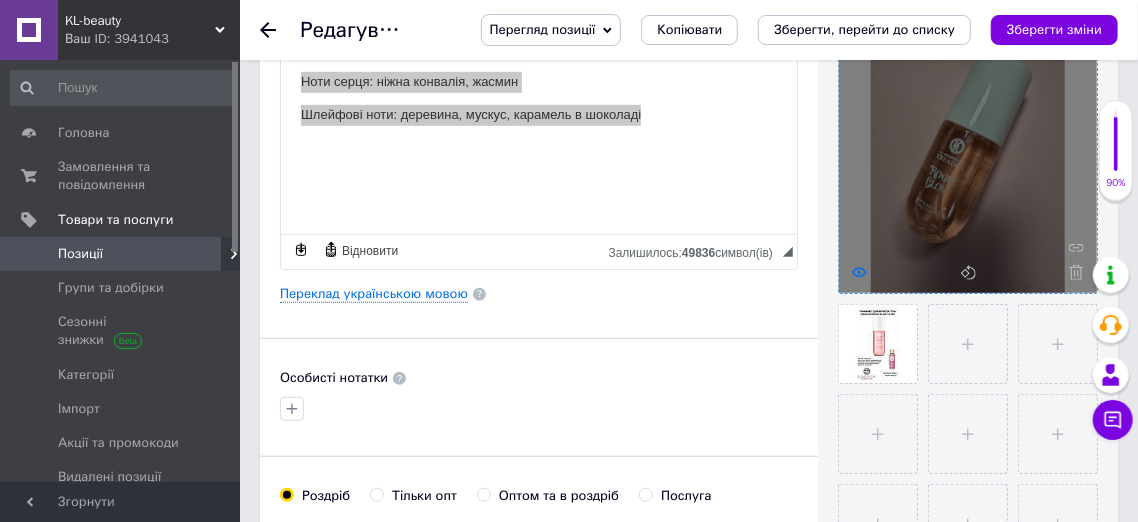 click 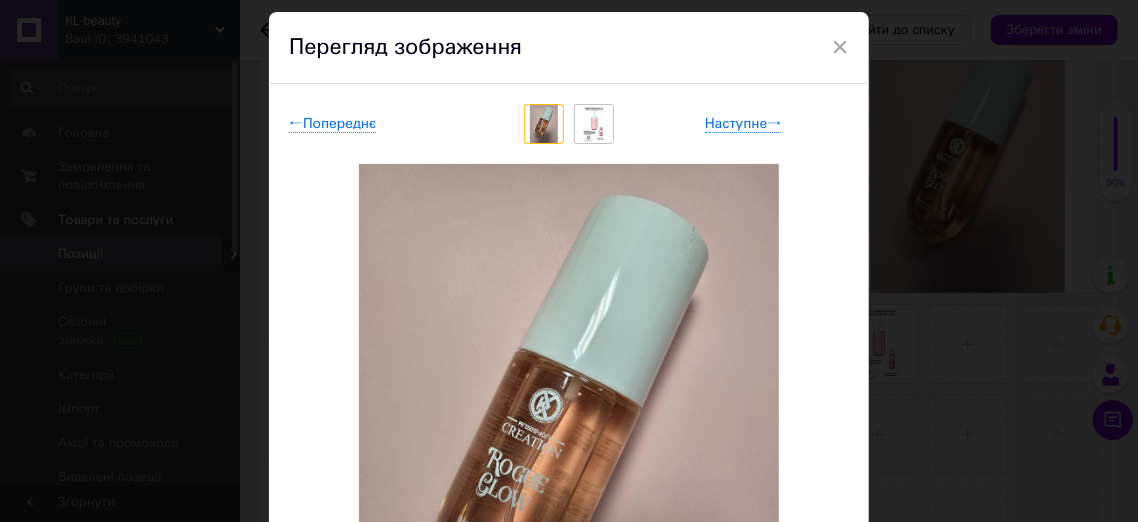 scroll, scrollTop: 61, scrollLeft: 0, axis: vertical 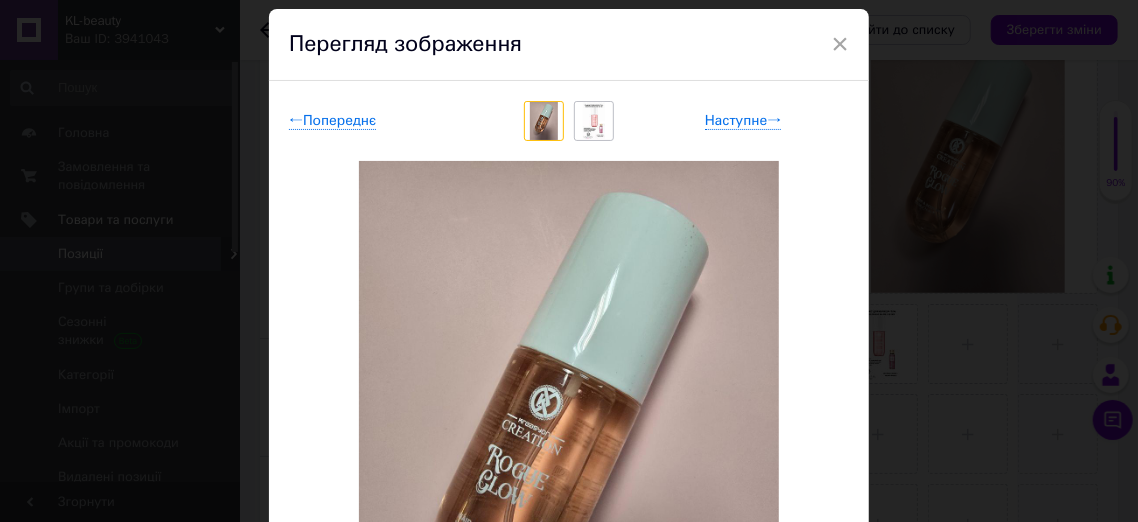 click at bounding box center (593, 121) 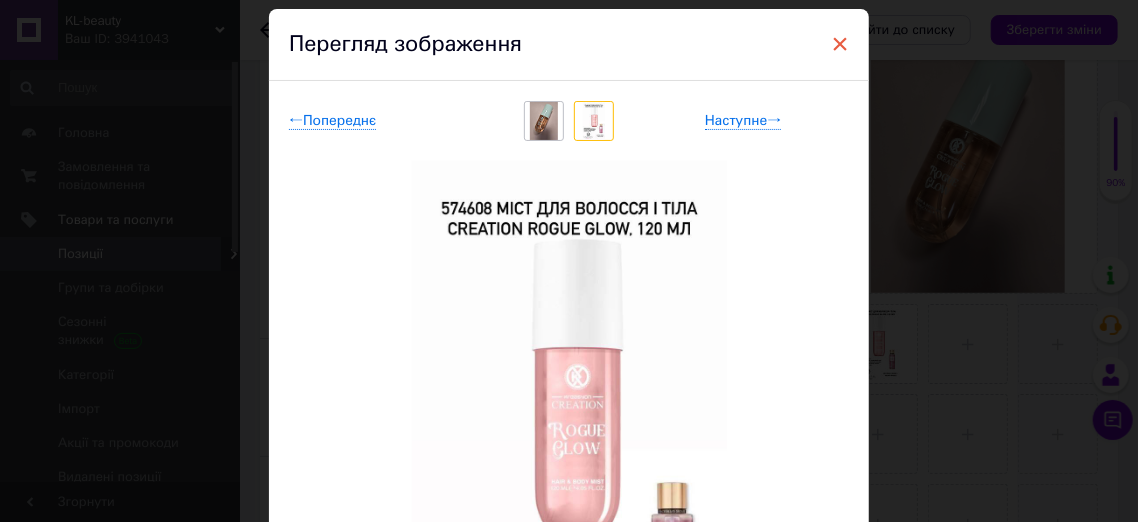drag, startPoint x: 828, startPoint y: 46, endPoint x: 133, endPoint y: 162, distance: 704.6141 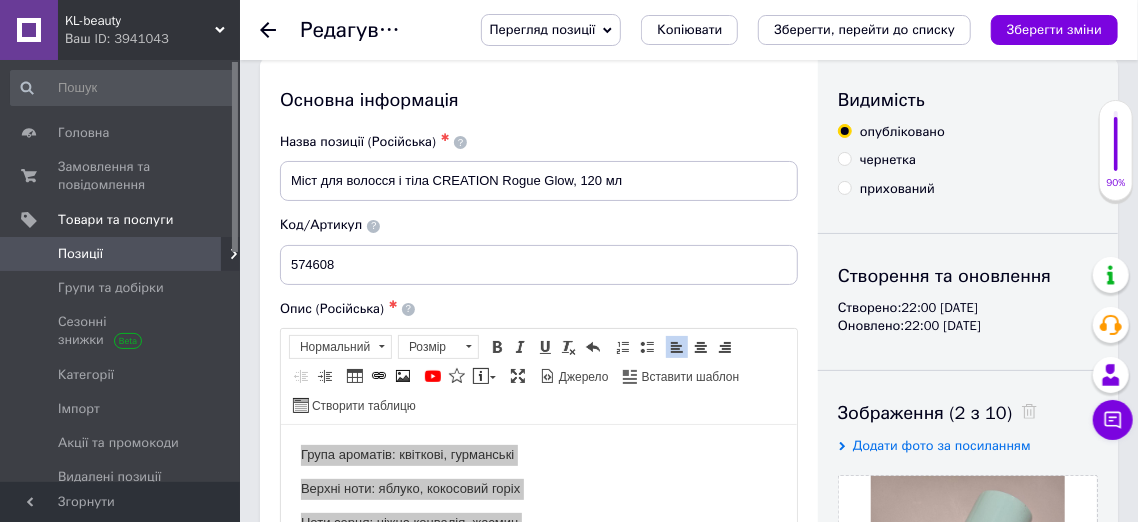 scroll, scrollTop: 0, scrollLeft: 0, axis: both 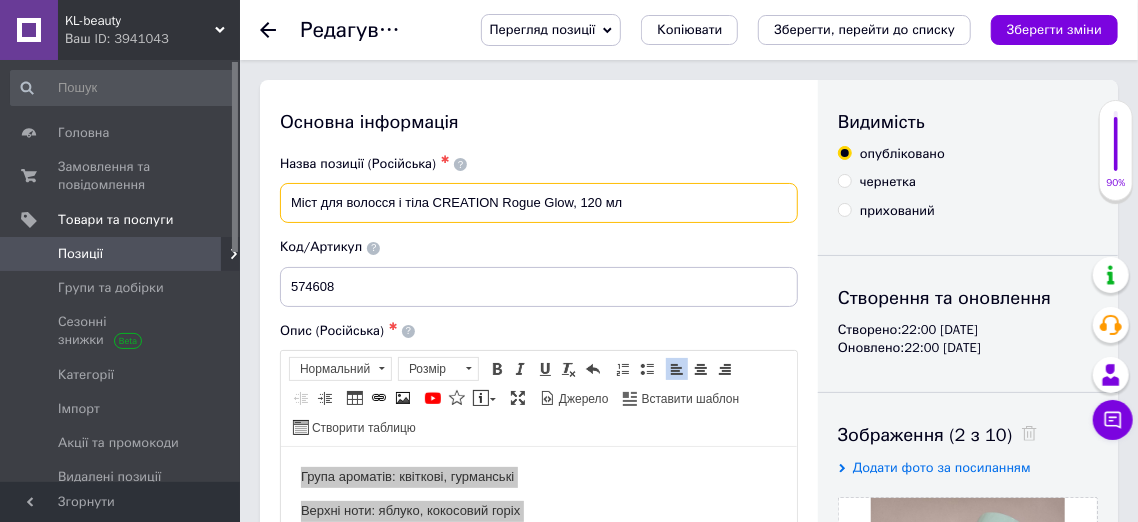 drag, startPoint x: 288, startPoint y: 205, endPoint x: 612, endPoint y: 207, distance: 324.00616 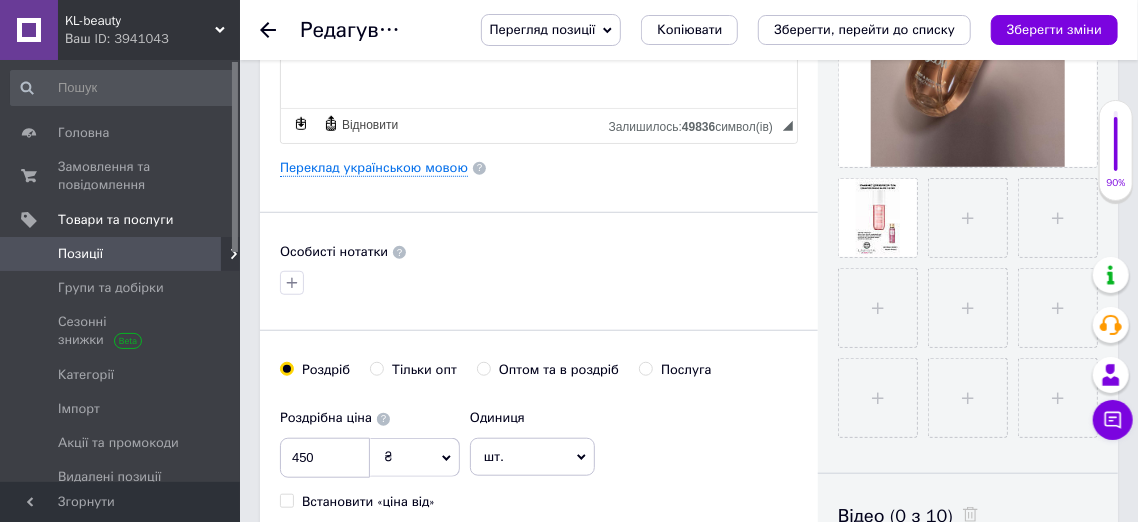 scroll, scrollTop: 761, scrollLeft: 0, axis: vertical 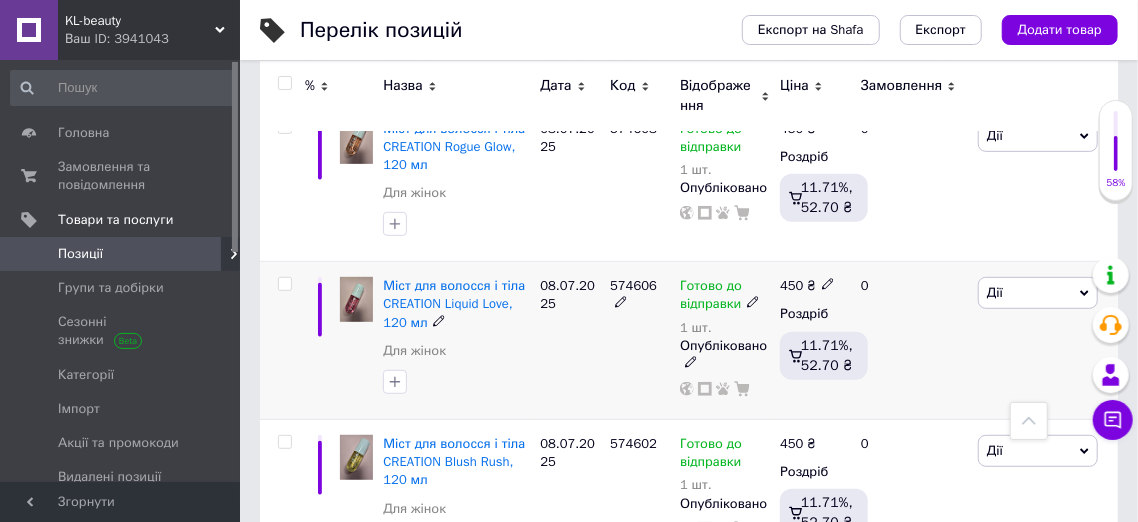 click on "Міст для волосся і тіла CREATION Liquid Love, 120 мл" at bounding box center (456, 304) 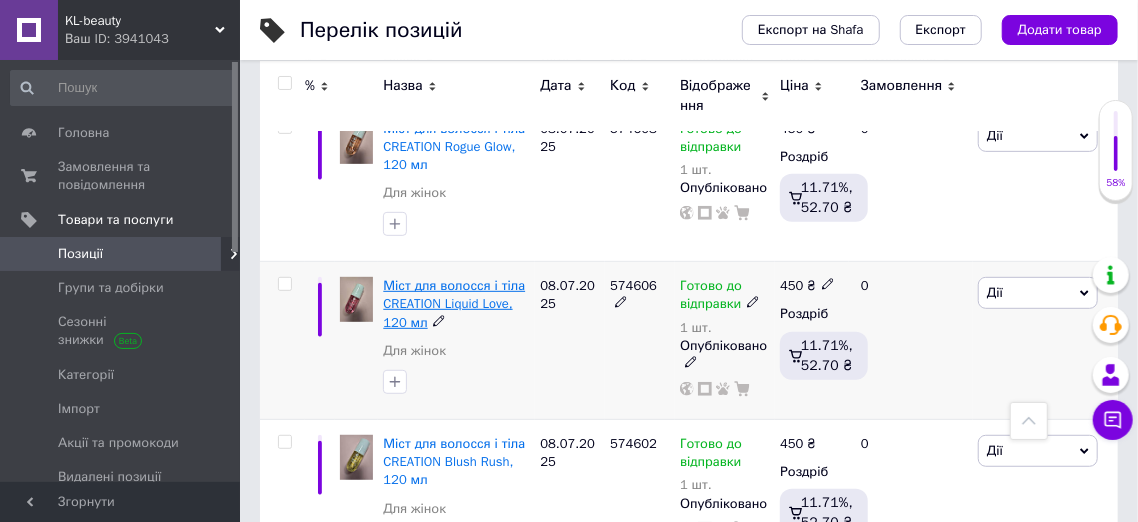 click on "Міст для волосся і тіла CREATION Liquid Love, 120 мл" at bounding box center [454, 303] 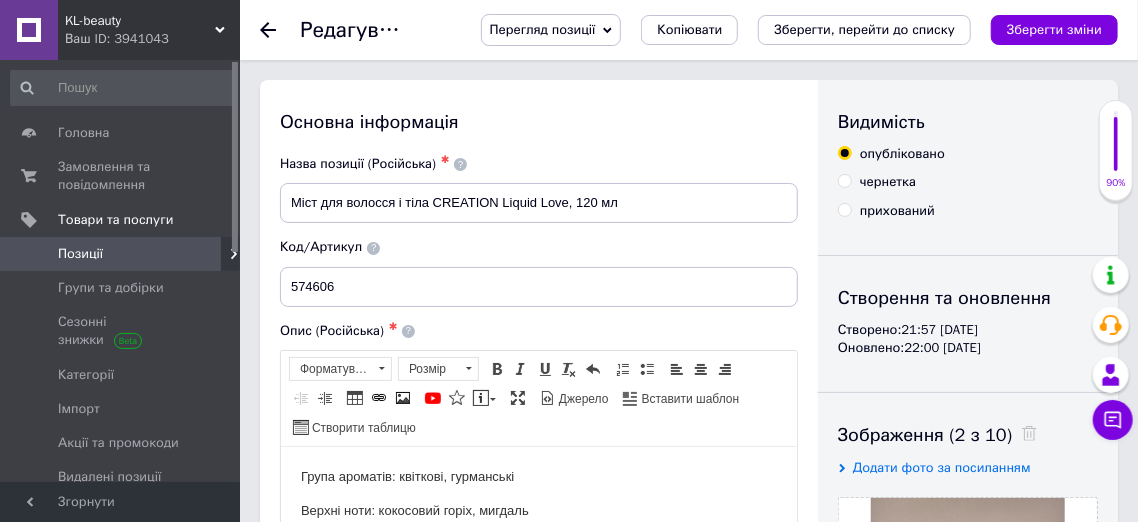 scroll, scrollTop: 0, scrollLeft: 0, axis: both 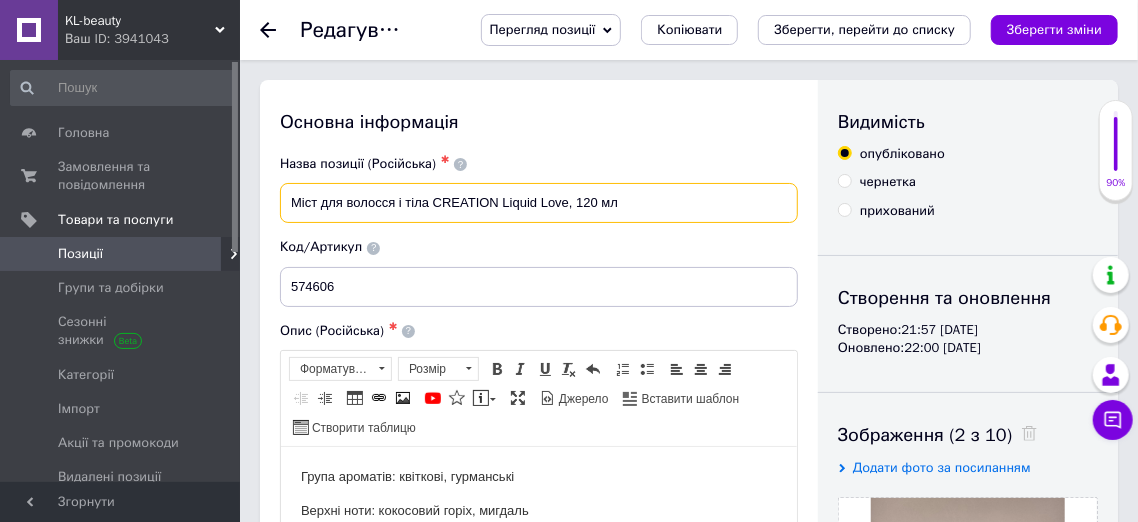 drag, startPoint x: 295, startPoint y: 199, endPoint x: 515, endPoint y: 218, distance: 220.81892 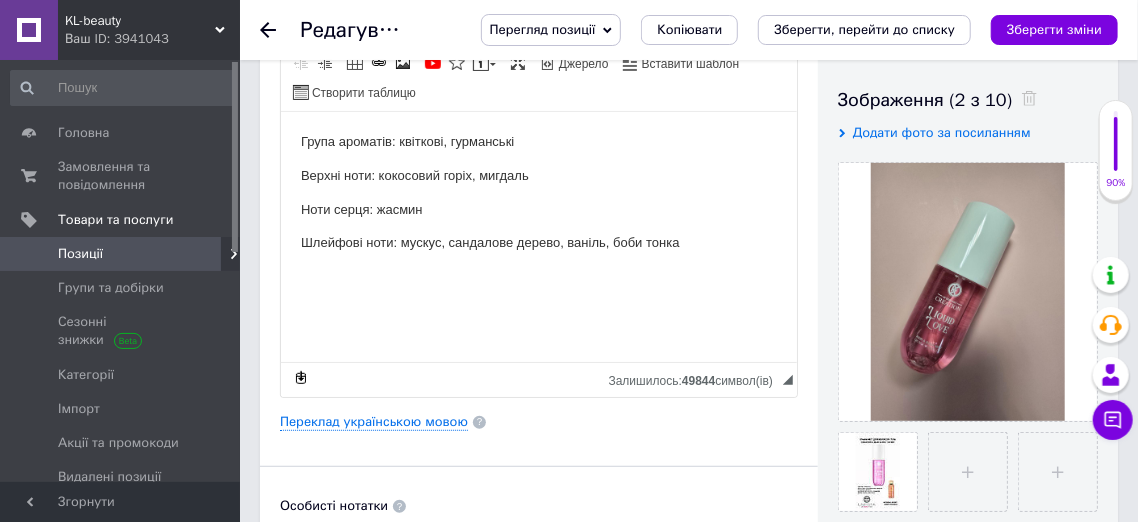 scroll, scrollTop: 378, scrollLeft: 0, axis: vertical 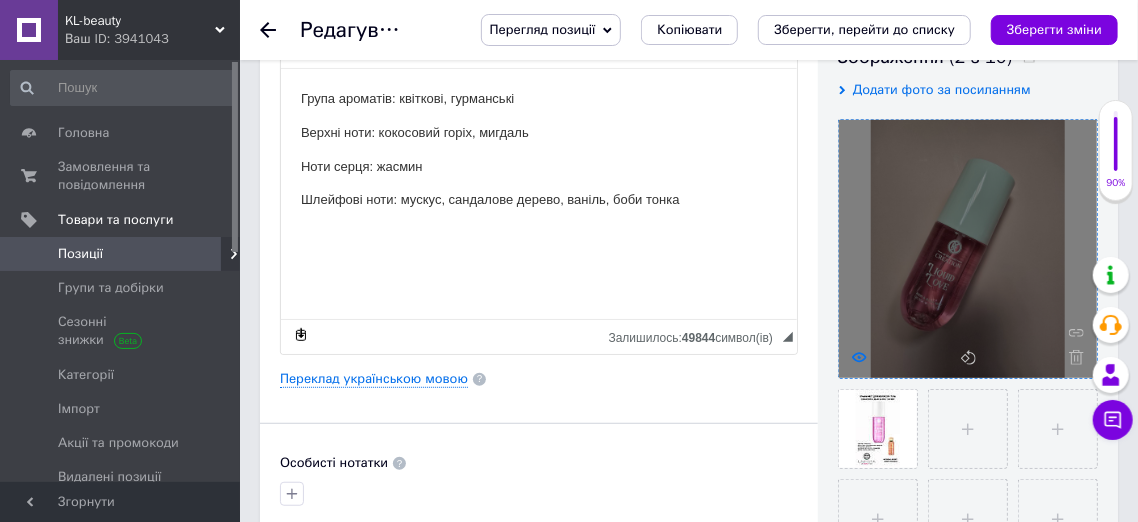 click 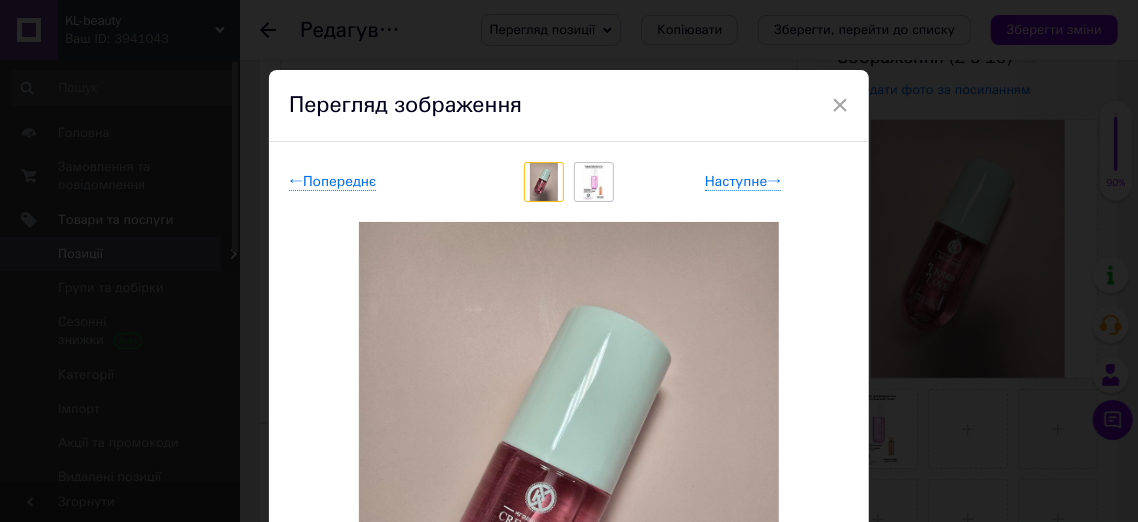 click at bounding box center (593, 182) 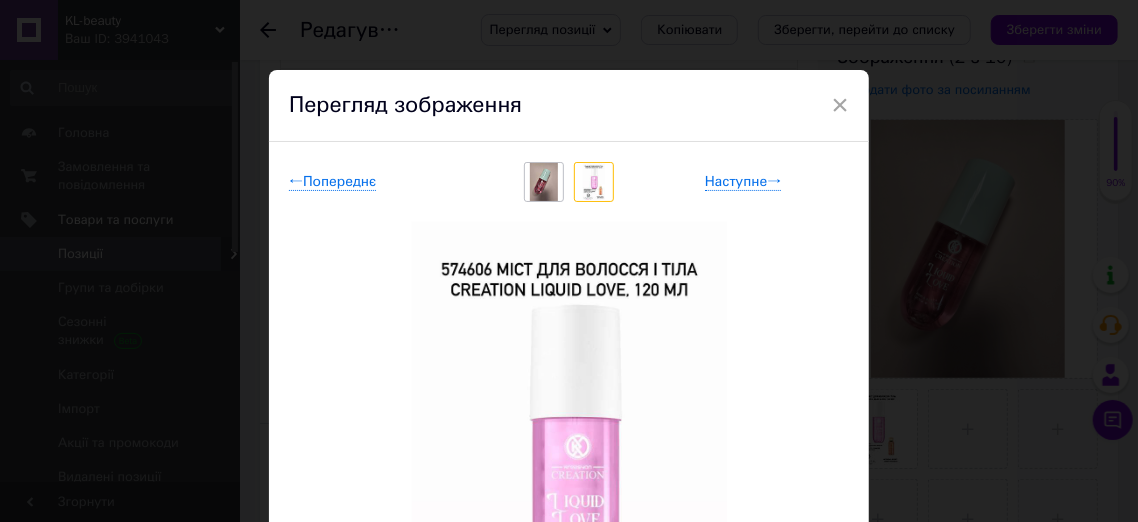 click on "Перегляд зображення" at bounding box center [569, 106] 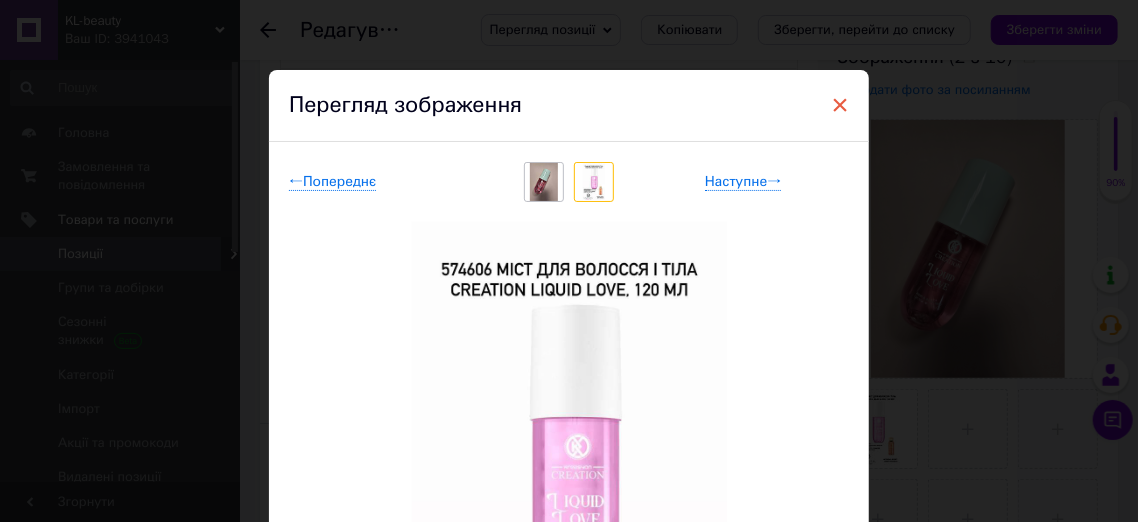 drag, startPoint x: 248, startPoint y: 112, endPoint x: 838, endPoint y: 105, distance: 590.0415 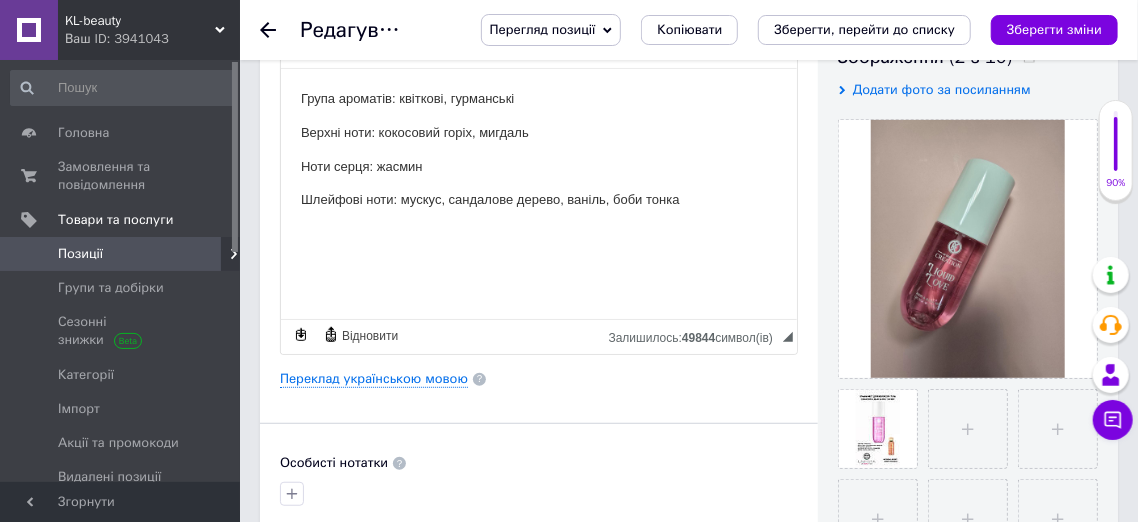 scroll, scrollTop: 368, scrollLeft: 0, axis: vertical 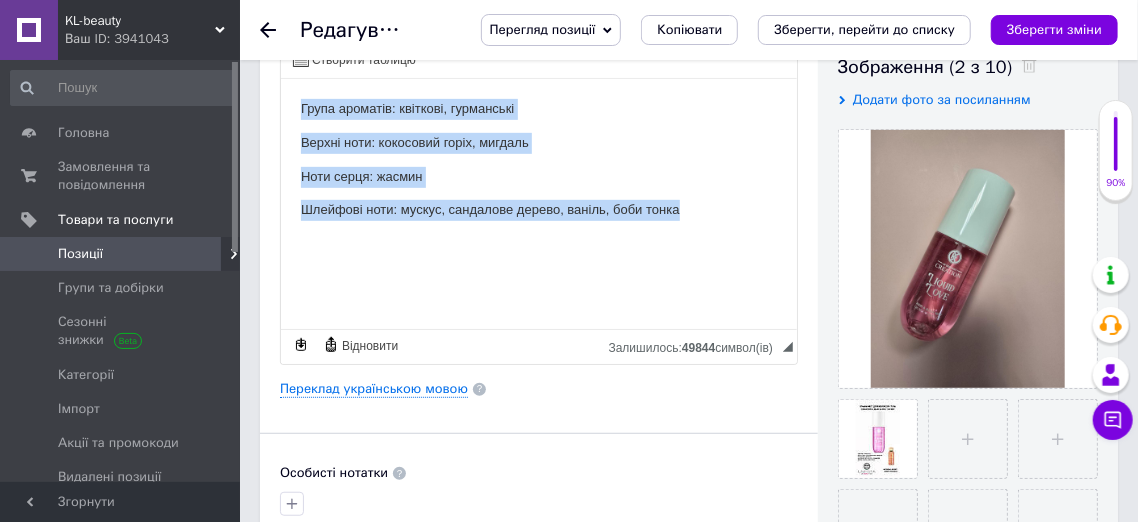 drag, startPoint x: 300, startPoint y: 106, endPoint x: 679, endPoint y: 215, distance: 394.36276 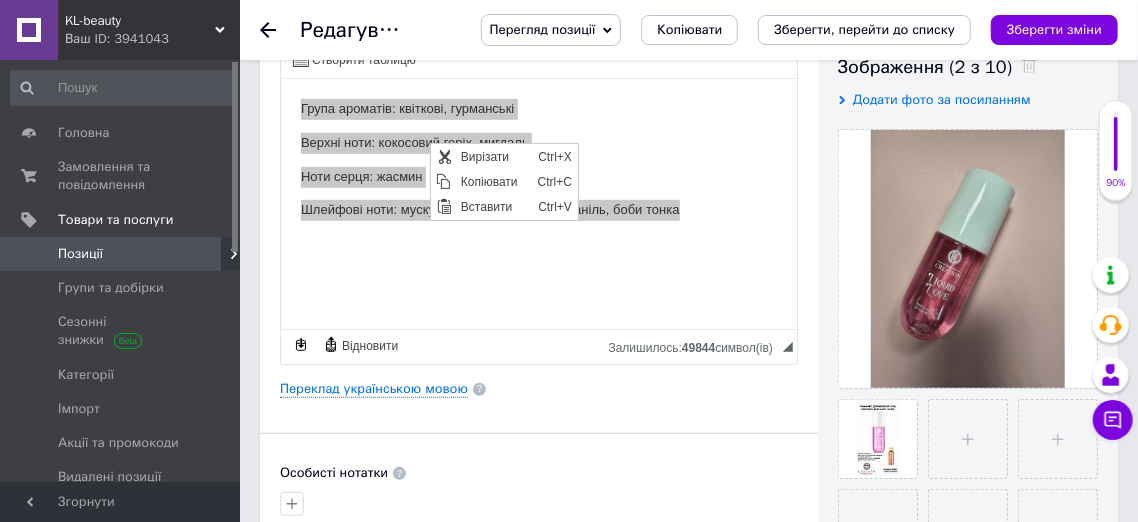 scroll, scrollTop: 0, scrollLeft: 0, axis: both 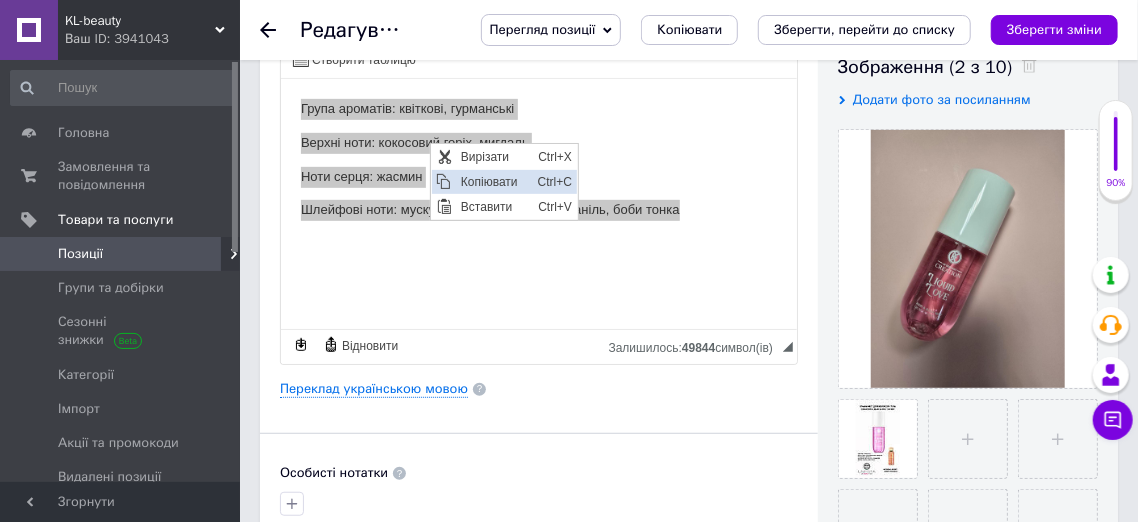 click on "Копіювати" at bounding box center (493, 182) 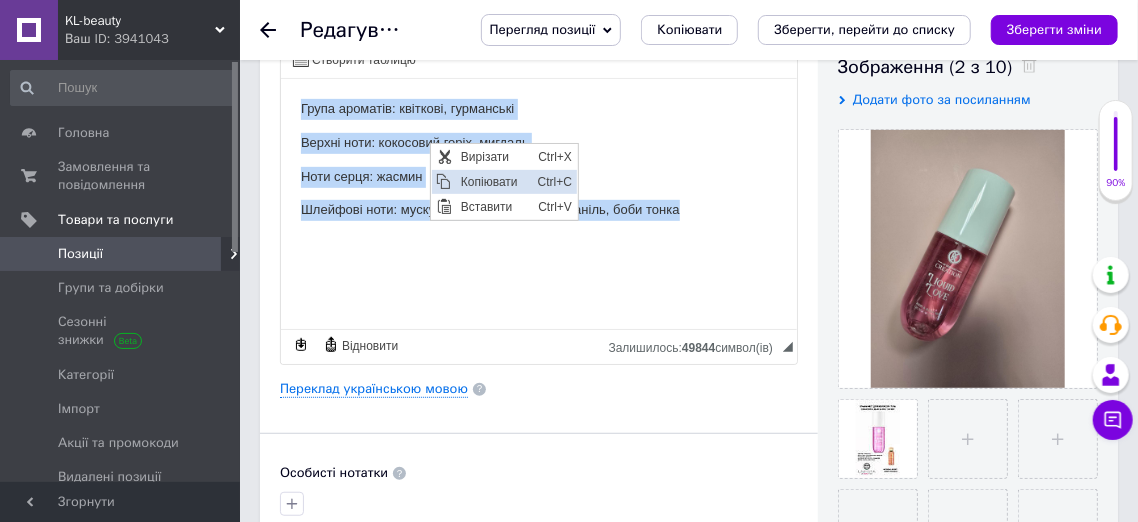 copy on "Група ароматів: квіткові, гурманські Верхні ноти: кокосовий горіх, мигдаль Ноти серця: жасмин Шлейфові ноти: мускус, сандалове дерево, ваніль, боби тонка" 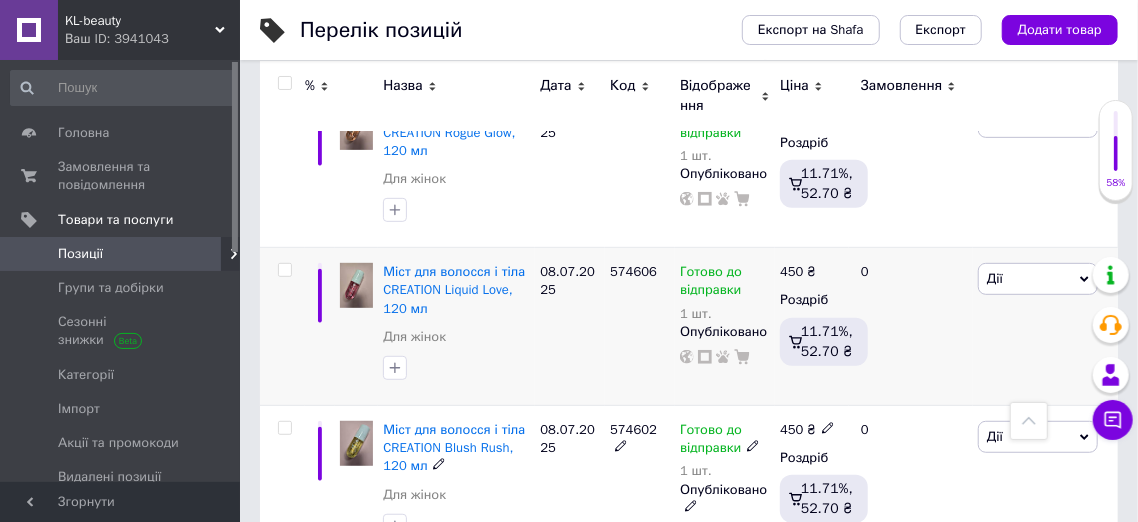 scroll, scrollTop: 398, scrollLeft: 0, axis: vertical 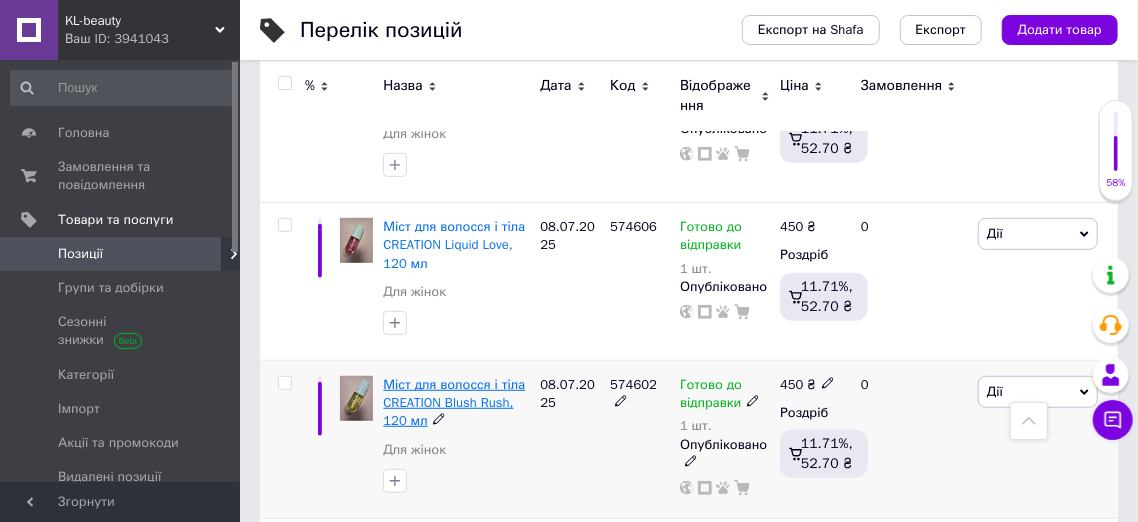 click on "Міст для волосся і тіла CREATION Blush Rush, 120 мл" at bounding box center [454, 402] 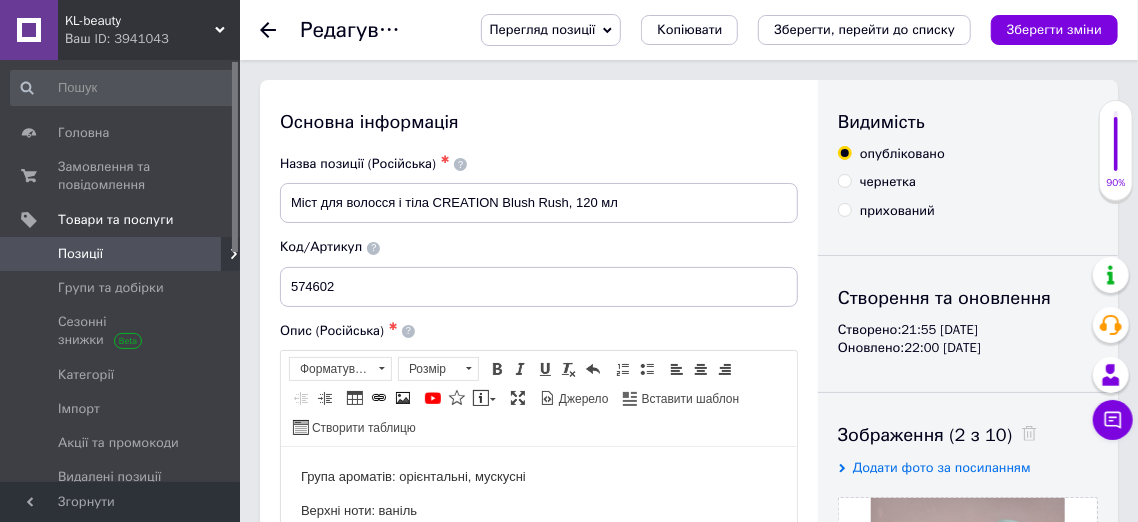 scroll, scrollTop: 0, scrollLeft: 0, axis: both 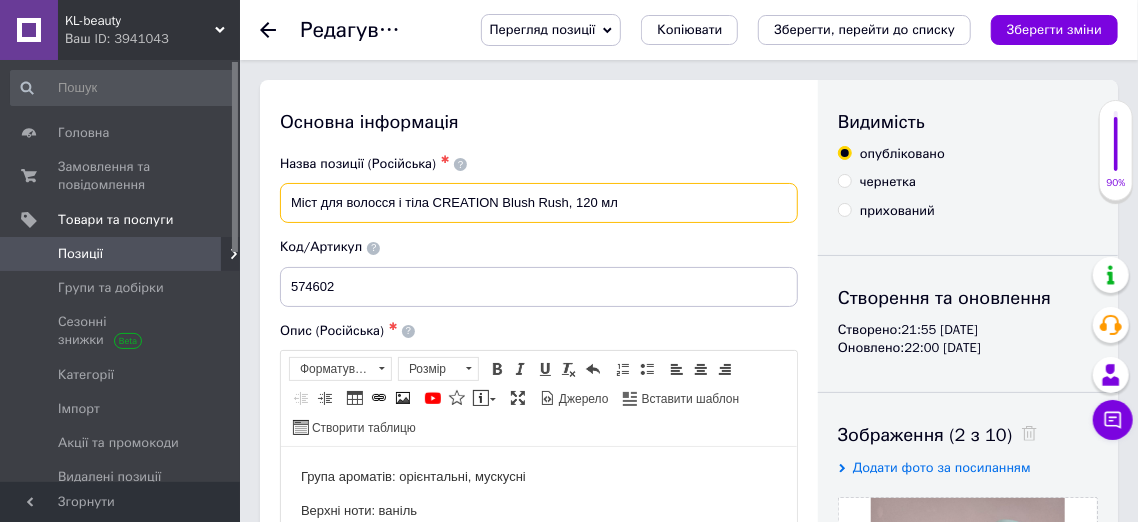 drag, startPoint x: 285, startPoint y: 201, endPoint x: 615, endPoint y: 204, distance: 330.01364 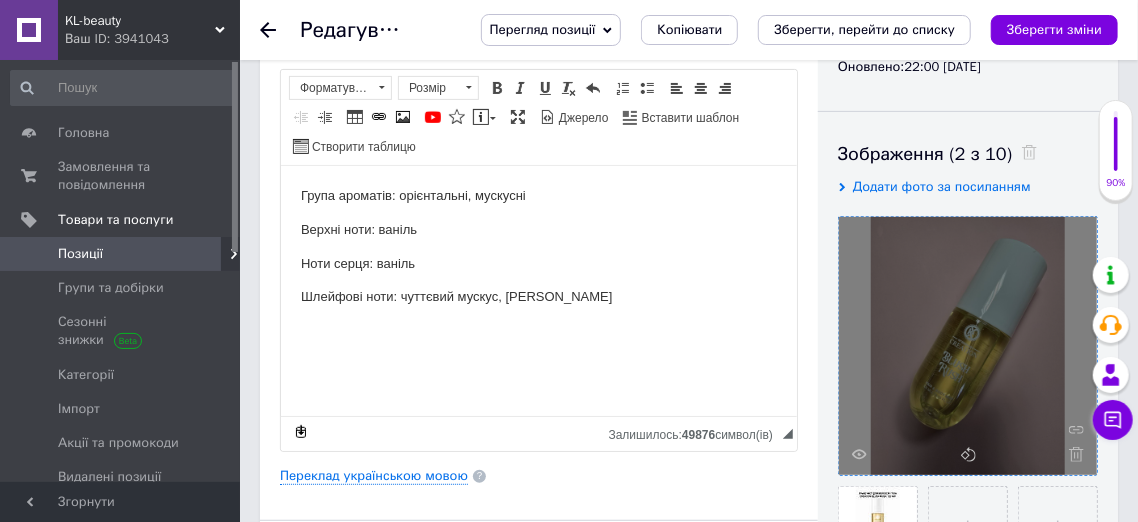 scroll, scrollTop: 285, scrollLeft: 0, axis: vertical 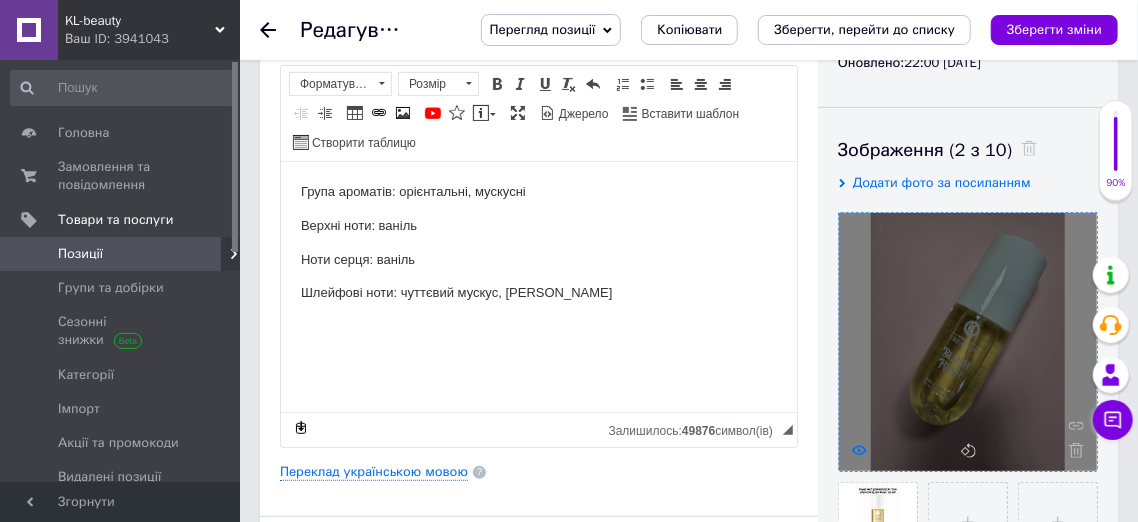 click 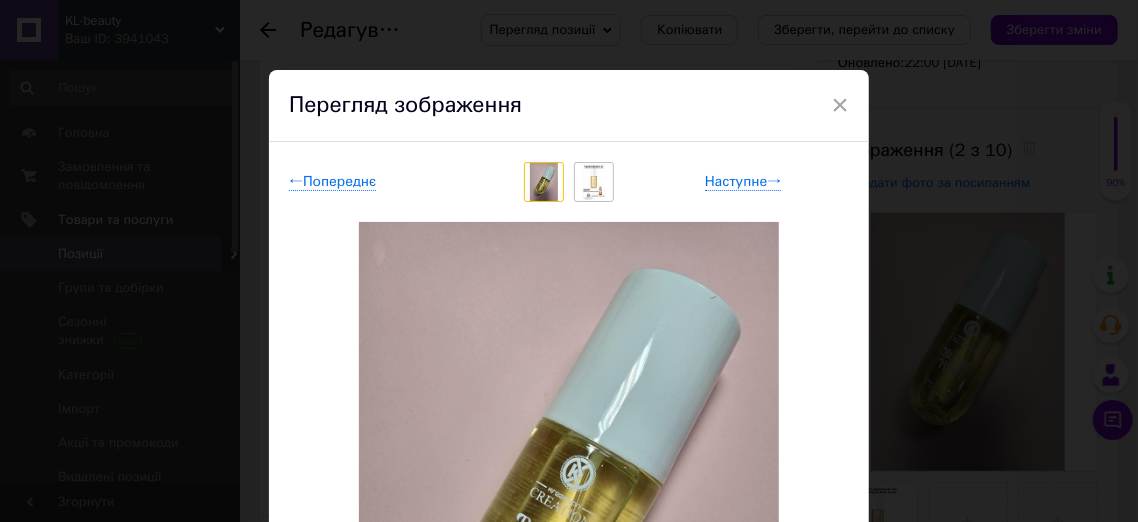 click at bounding box center [593, 182] 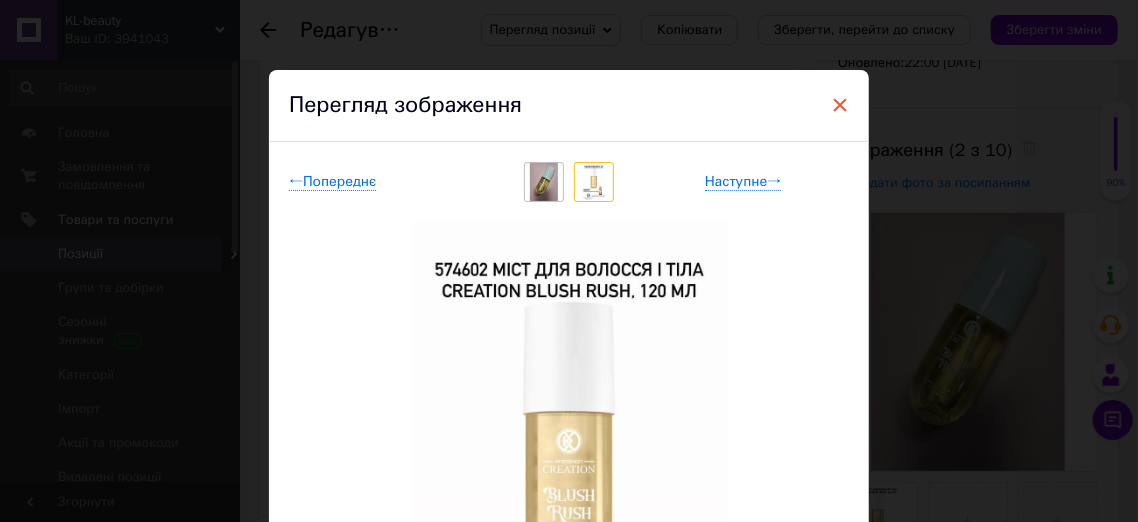 click on "×" at bounding box center (840, 105) 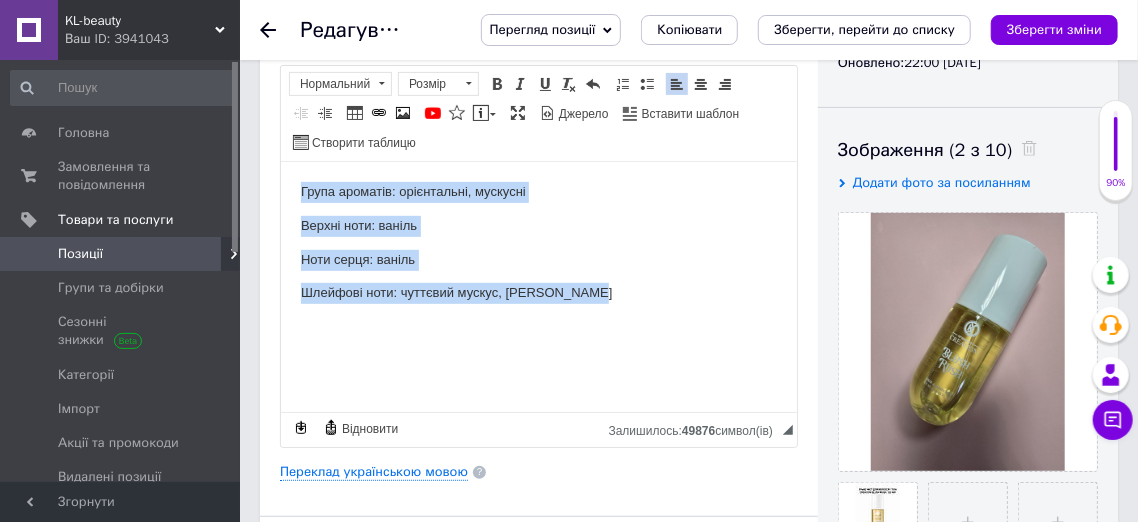 drag, startPoint x: 292, startPoint y: 186, endPoint x: 585, endPoint y: 296, distance: 312.96805 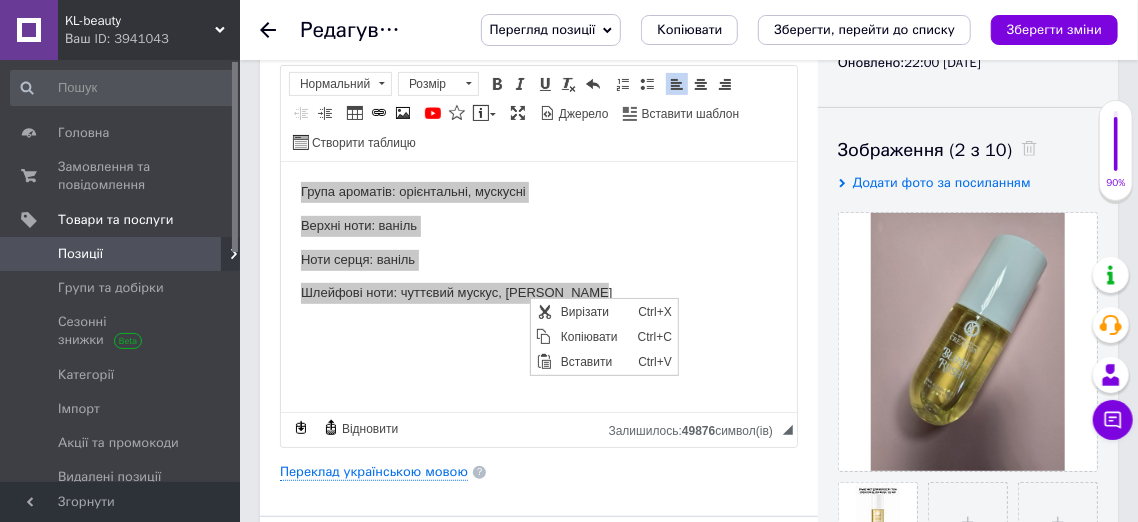 scroll, scrollTop: 0, scrollLeft: 0, axis: both 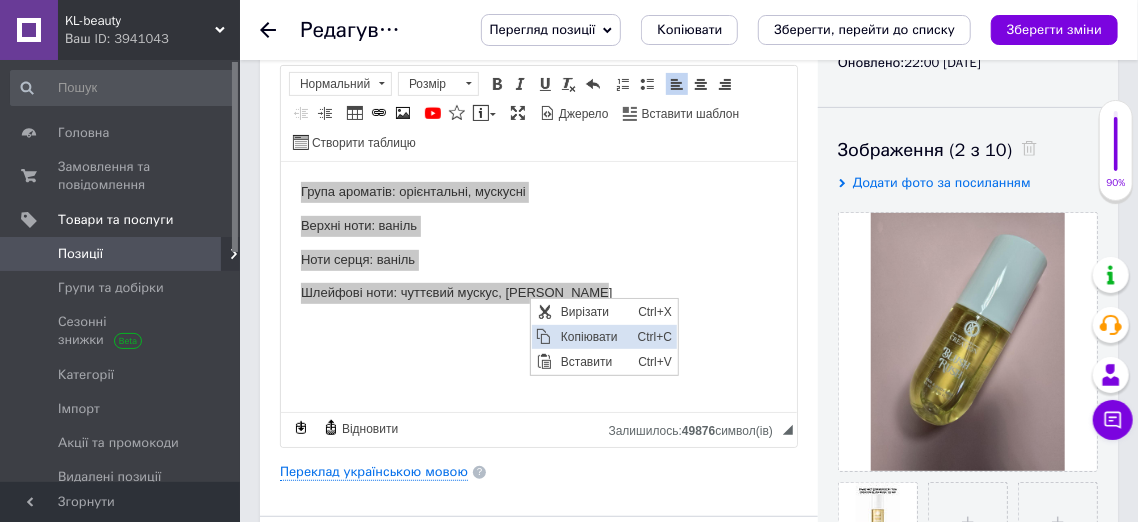 click on "Копіювати" at bounding box center [593, 337] 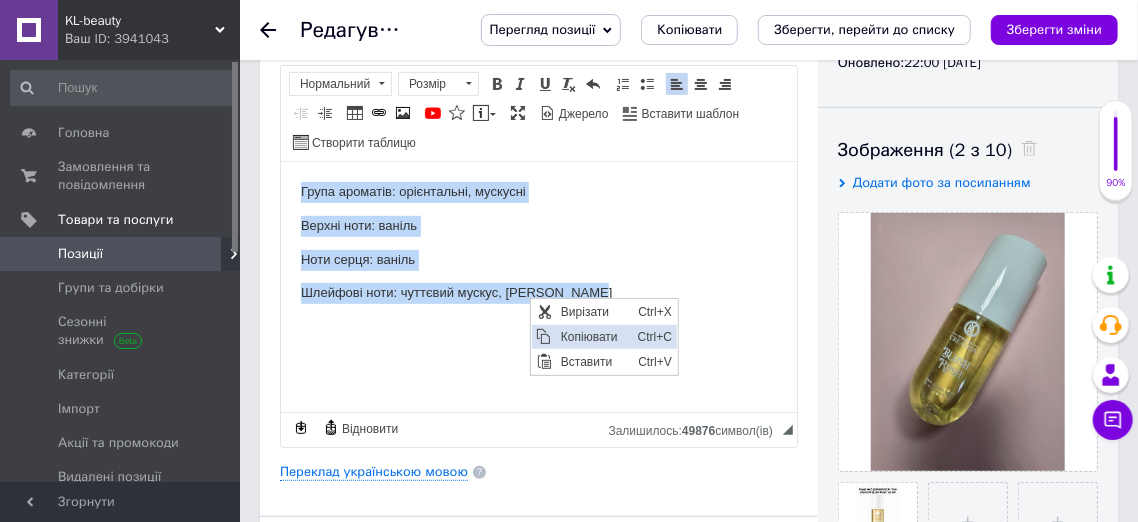 copy on "Група ароматів: орієнтальні, мускусні Верхні ноти: [PERSON_NAME] серця: [PERSON_NAME] ноти: чуттєвий мускус, тепла ваніль" 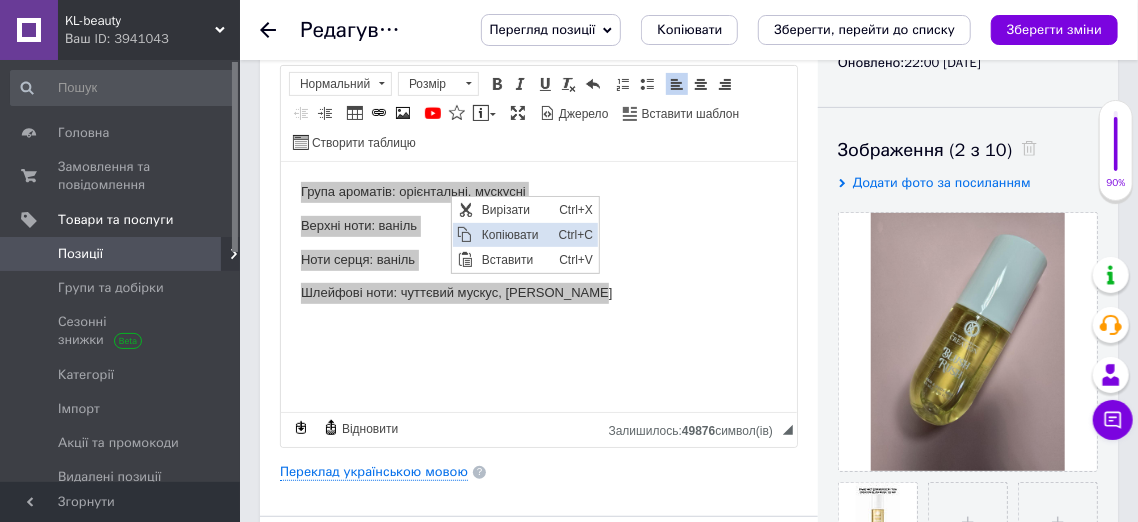 drag, startPoint x: 507, startPoint y: 235, endPoint x: 833, endPoint y: 281, distance: 329.2294 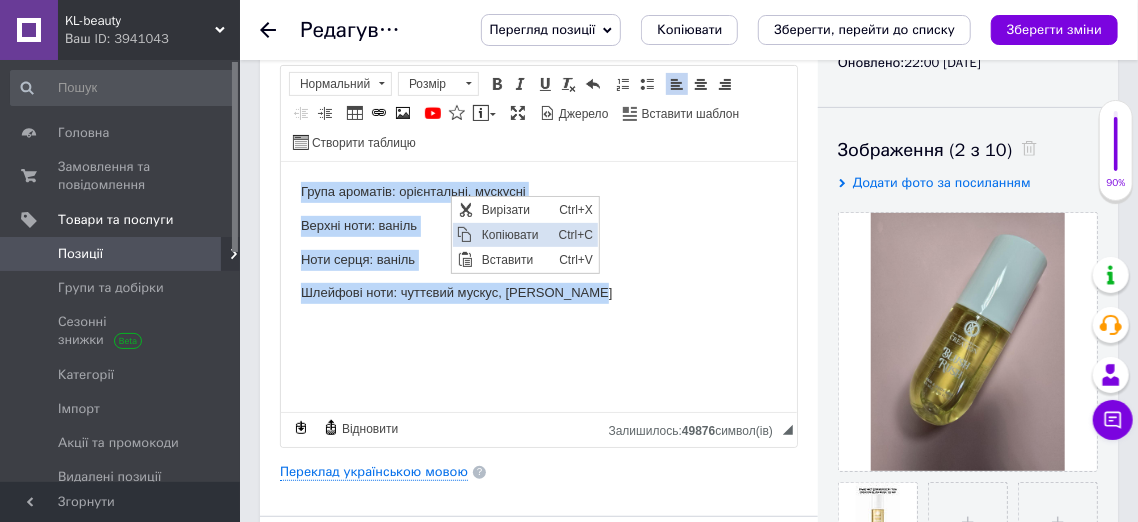 copy on "Група ароматів: орієнтальні, мускусні Верхні ноти: [PERSON_NAME] серця: [PERSON_NAME] ноти: чуттєвий мускус, тепла ваніль" 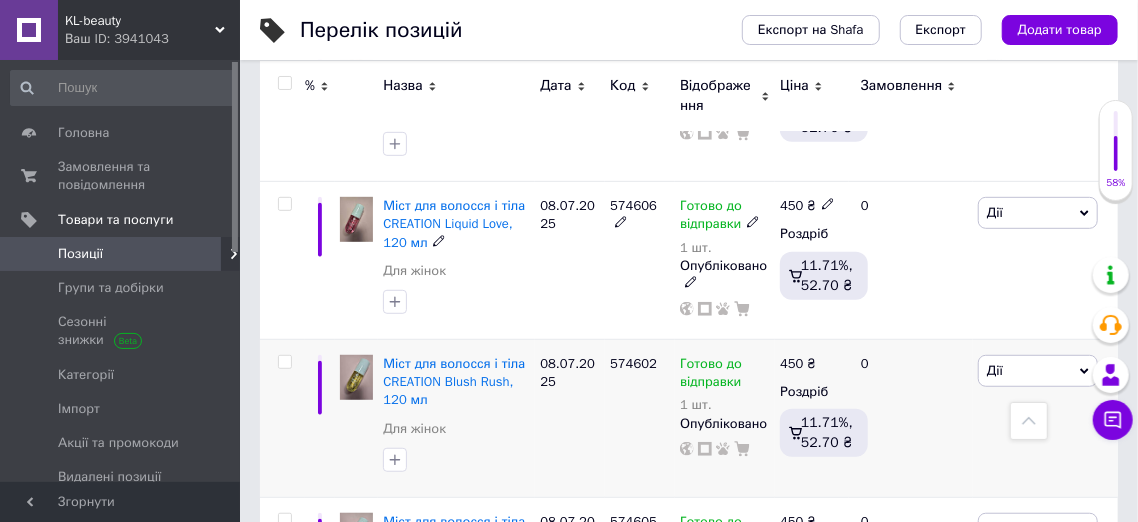scroll, scrollTop: 456, scrollLeft: 0, axis: vertical 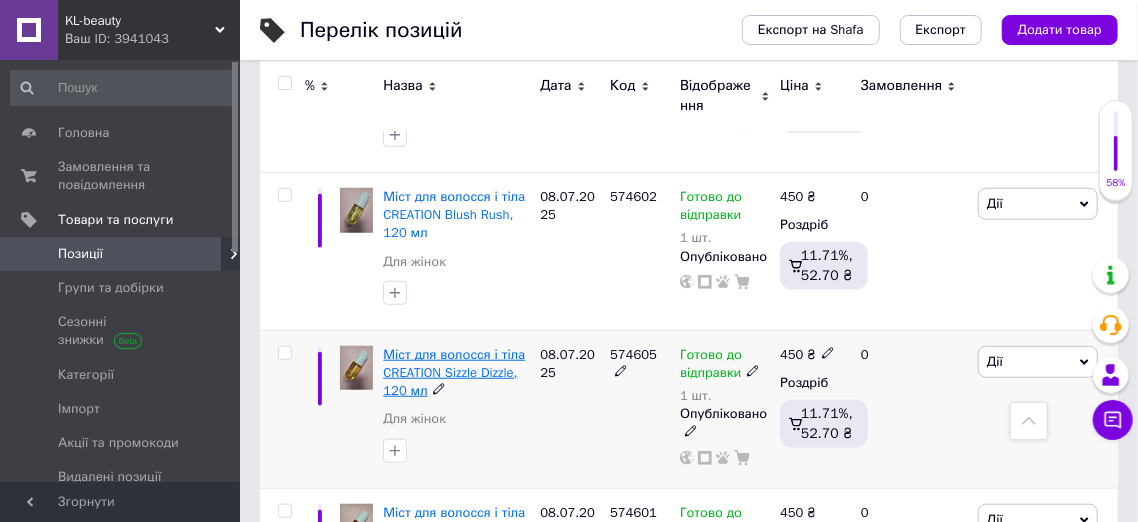 click on "Міст для волосся і тіла CREATION Sizzle Dizzle, 120 мл" at bounding box center [454, 372] 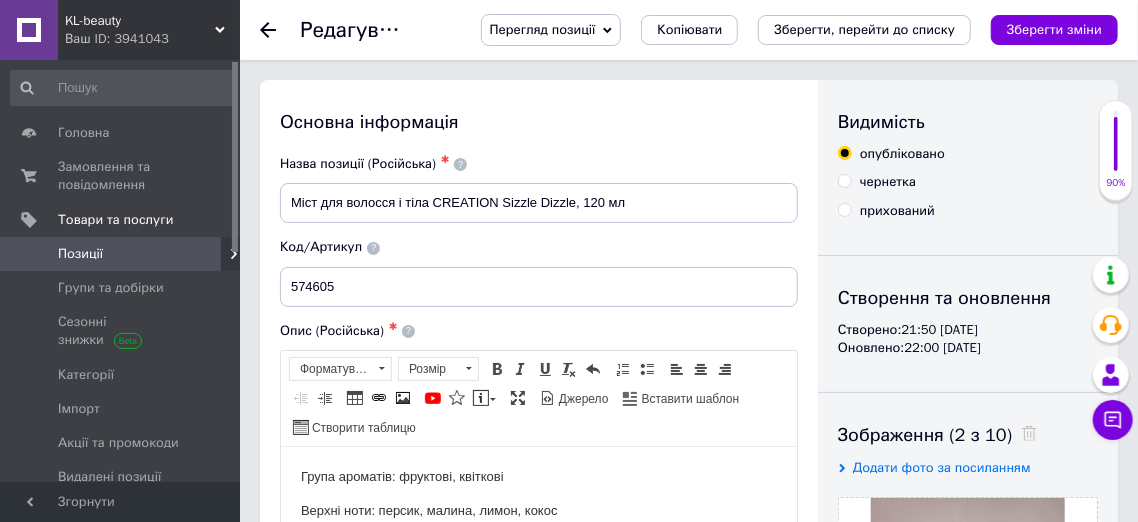 scroll, scrollTop: 0, scrollLeft: 0, axis: both 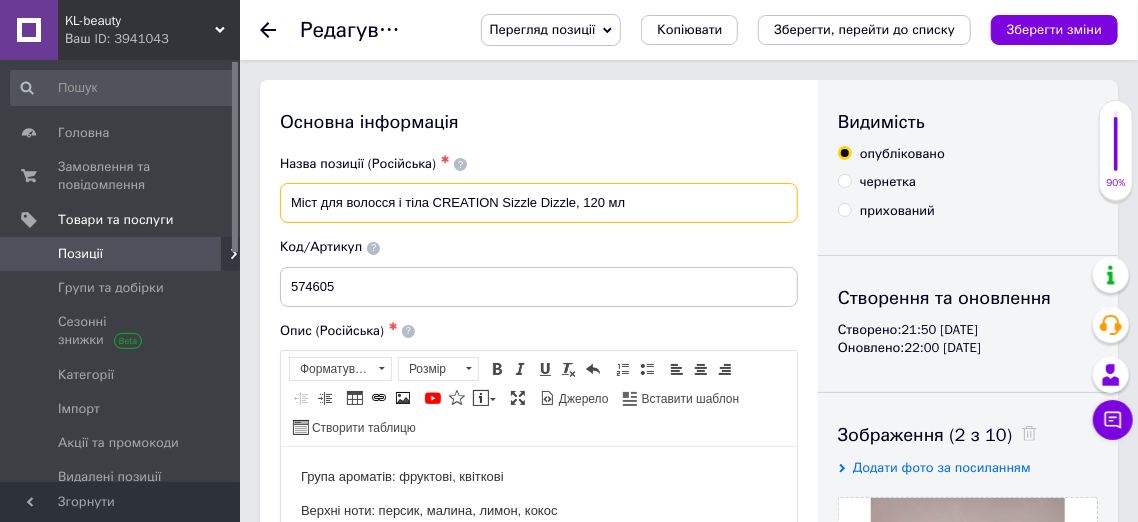 drag, startPoint x: 293, startPoint y: 204, endPoint x: 608, endPoint y: 194, distance: 315.1587 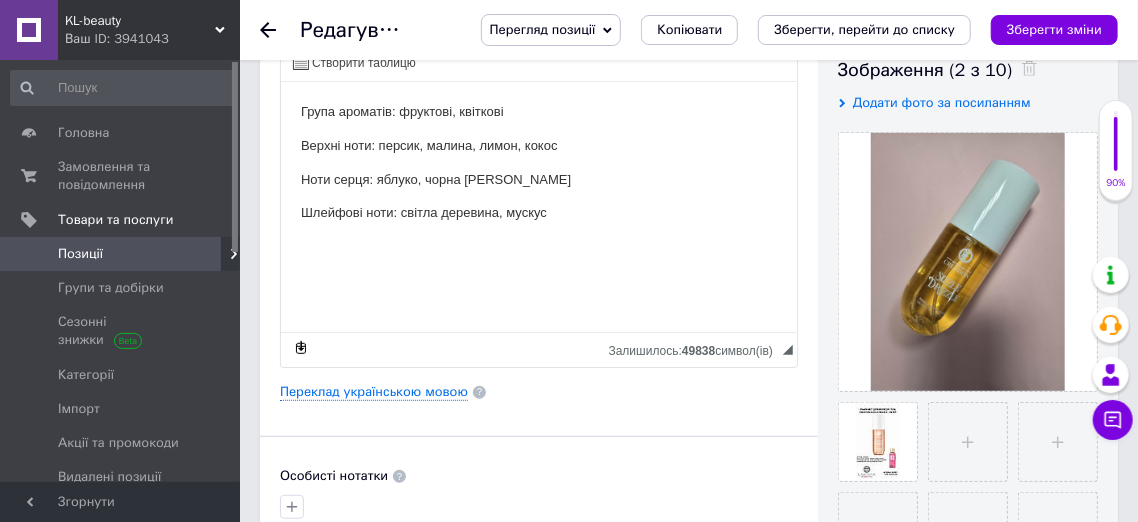 scroll, scrollTop: 555, scrollLeft: 0, axis: vertical 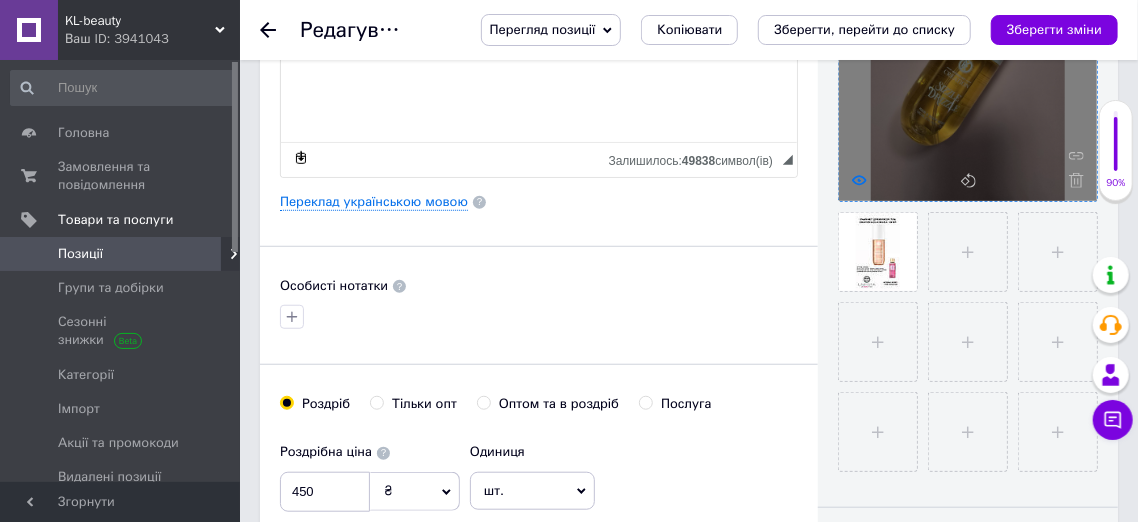 click 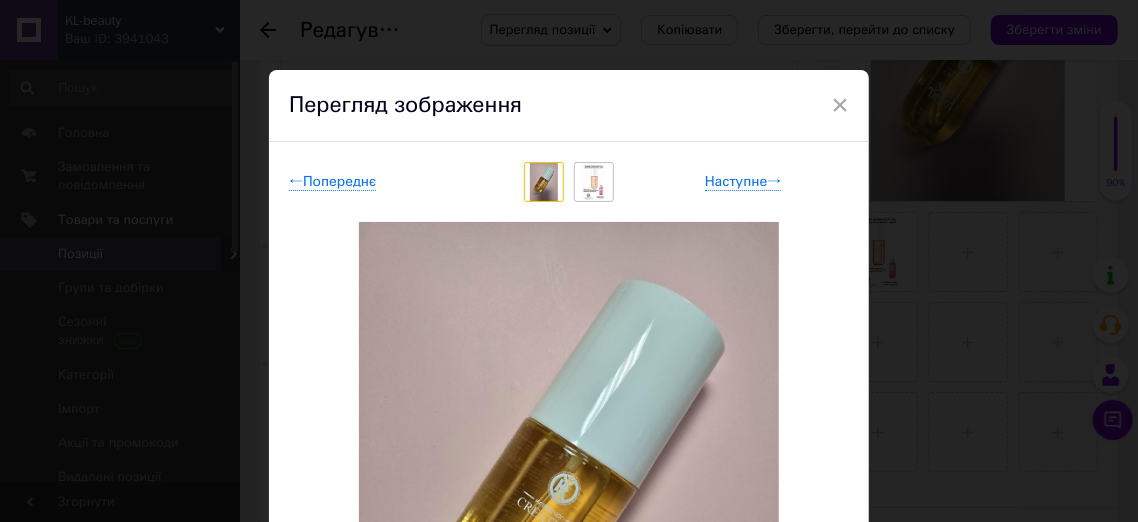 click at bounding box center (593, 182) 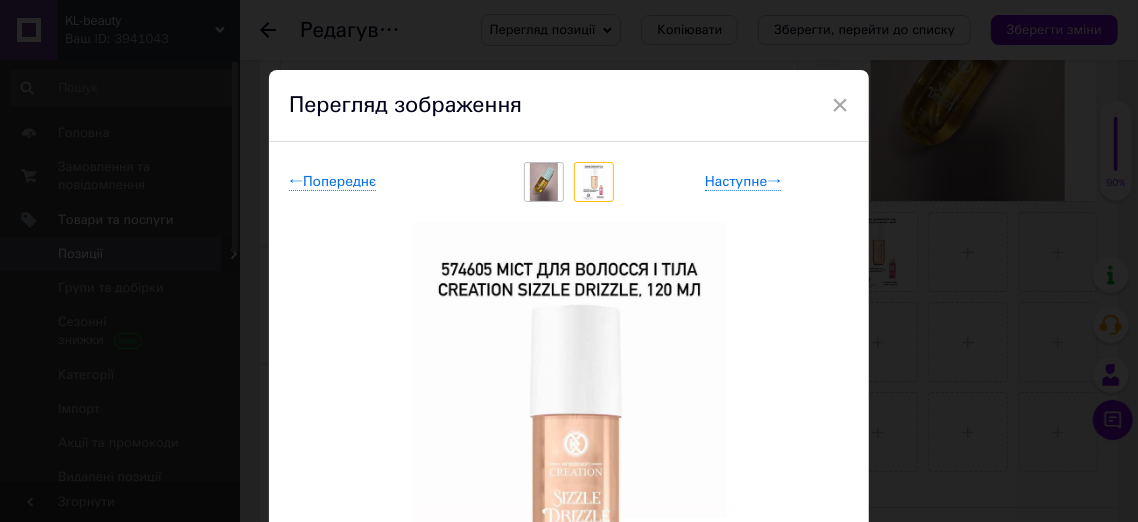 click on "Перегляд зображення" at bounding box center (569, 106) 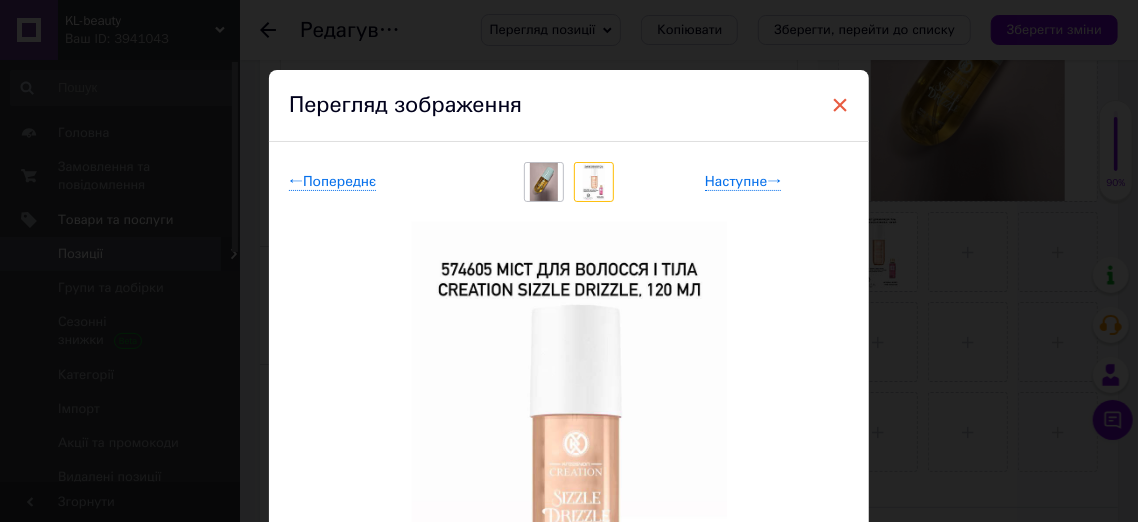 click on "×" at bounding box center (840, 105) 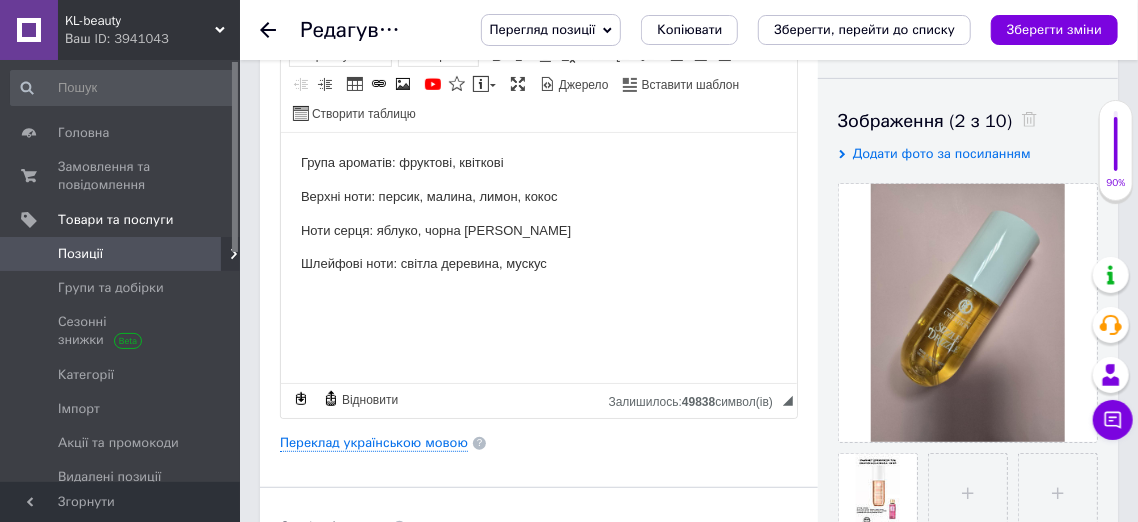 scroll, scrollTop: 201, scrollLeft: 0, axis: vertical 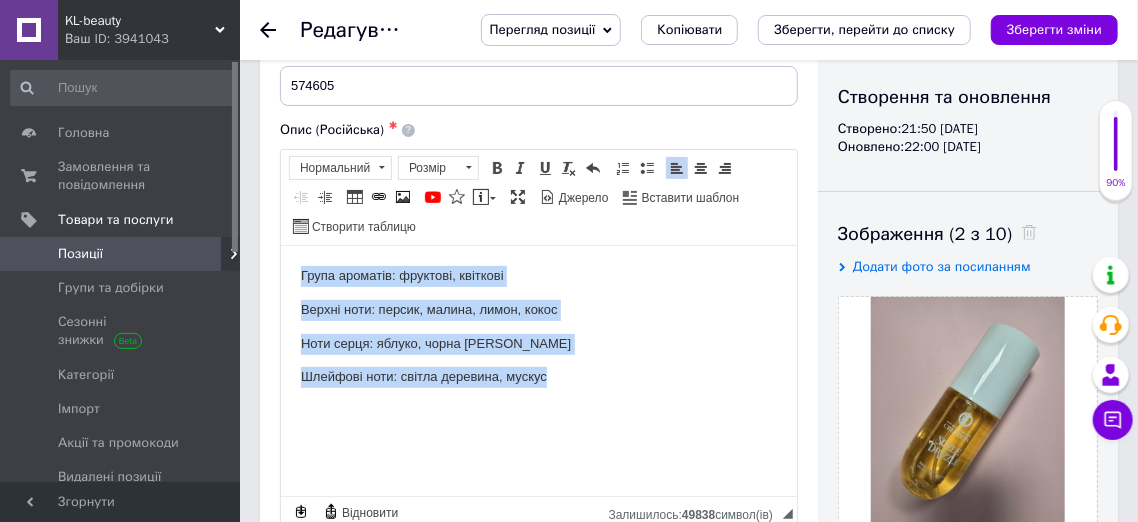 drag, startPoint x: 296, startPoint y: 270, endPoint x: 558, endPoint y: 395, distance: 290.29123 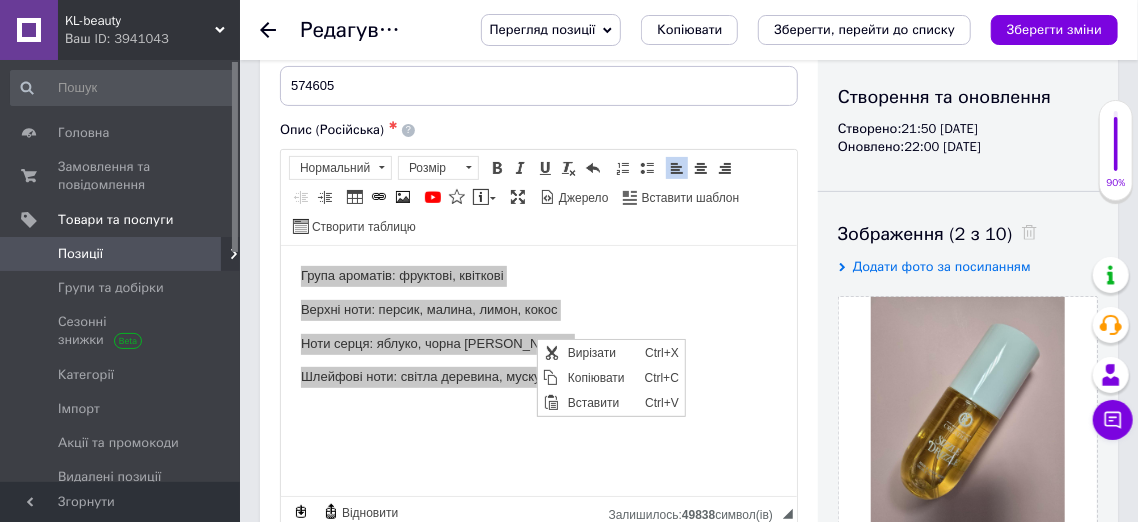 scroll, scrollTop: 0, scrollLeft: 0, axis: both 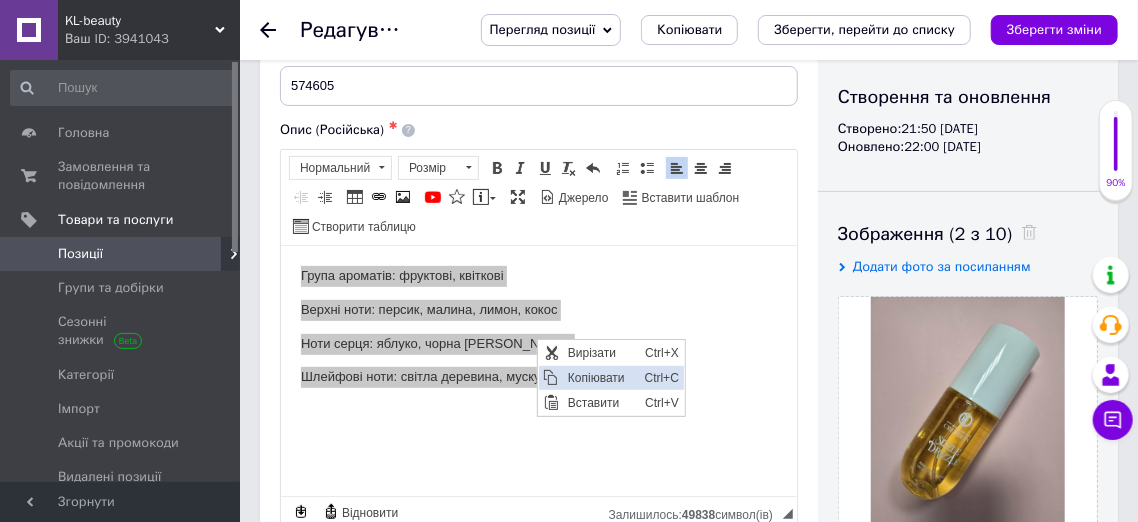 drag, startPoint x: 597, startPoint y: 379, endPoint x: 852, endPoint y: 471, distance: 271.08853 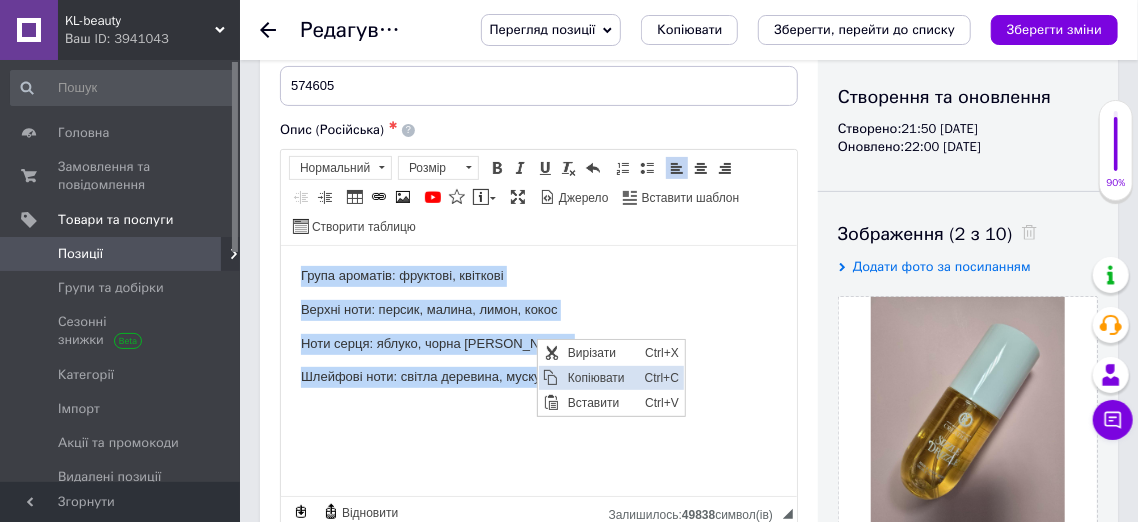 copy on "Група ароматів: фруктові, квіткові Верхні ноти: персик, малина, лимон, кокос Ноти серця: яблуко, чорна [PERSON_NAME] Шлейфові ноти: світла деревина, мускус" 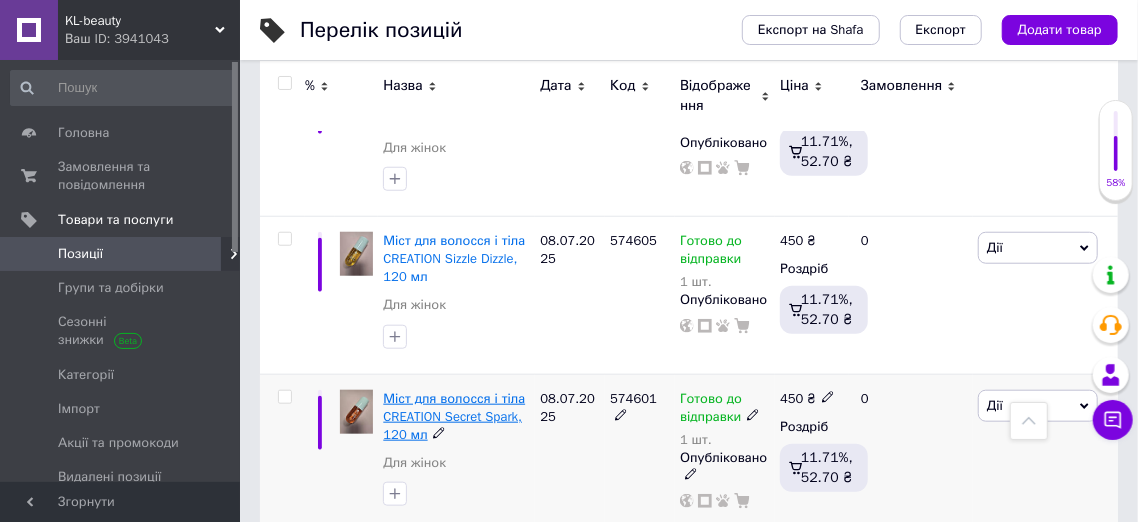 scroll, scrollTop: 731, scrollLeft: 0, axis: vertical 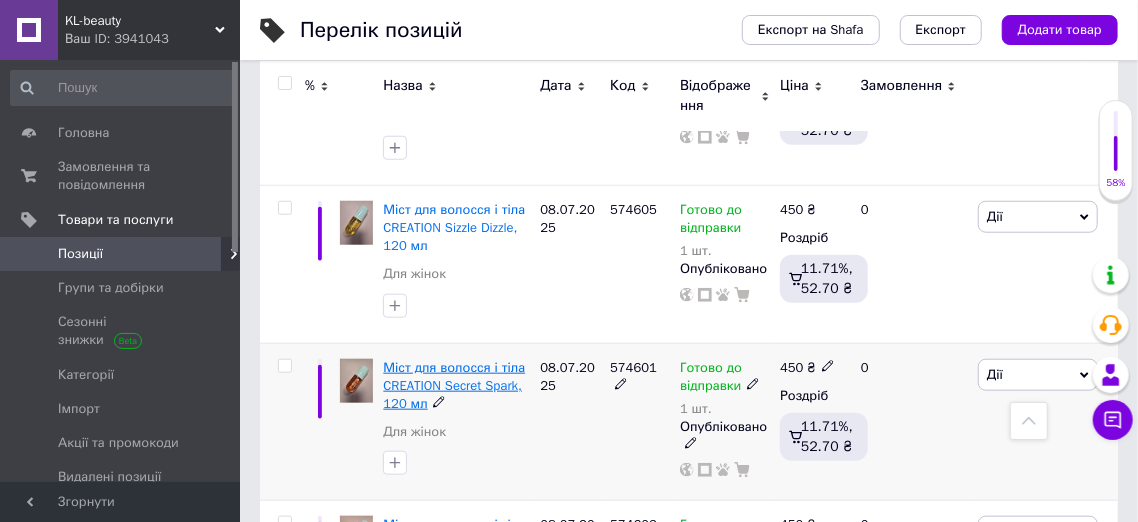 click on "Міст для волосся і тіла CREATION Secret Spark, 120 мл" at bounding box center (454, 385) 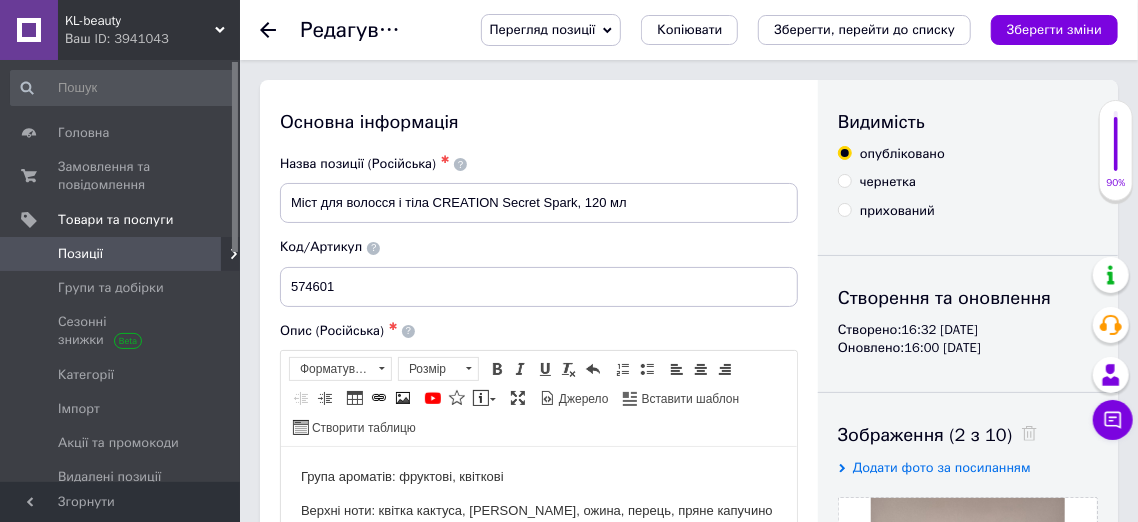 scroll, scrollTop: 0, scrollLeft: 0, axis: both 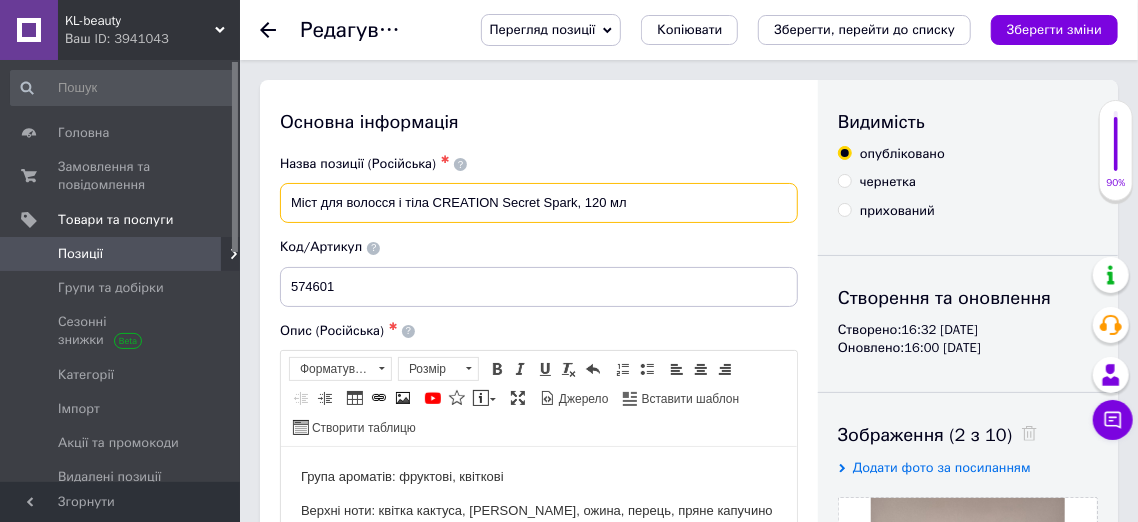 drag, startPoint x: 290, startPoint y: 194, endPoint x: 606, endPoint y: 190, distance: 316.02533 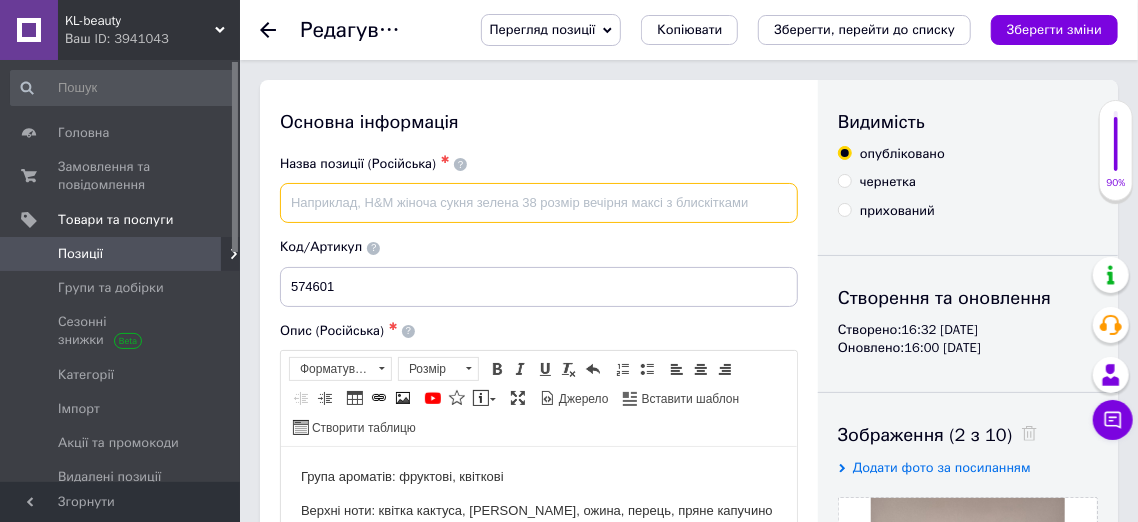 click at bounding box center [539, 203] 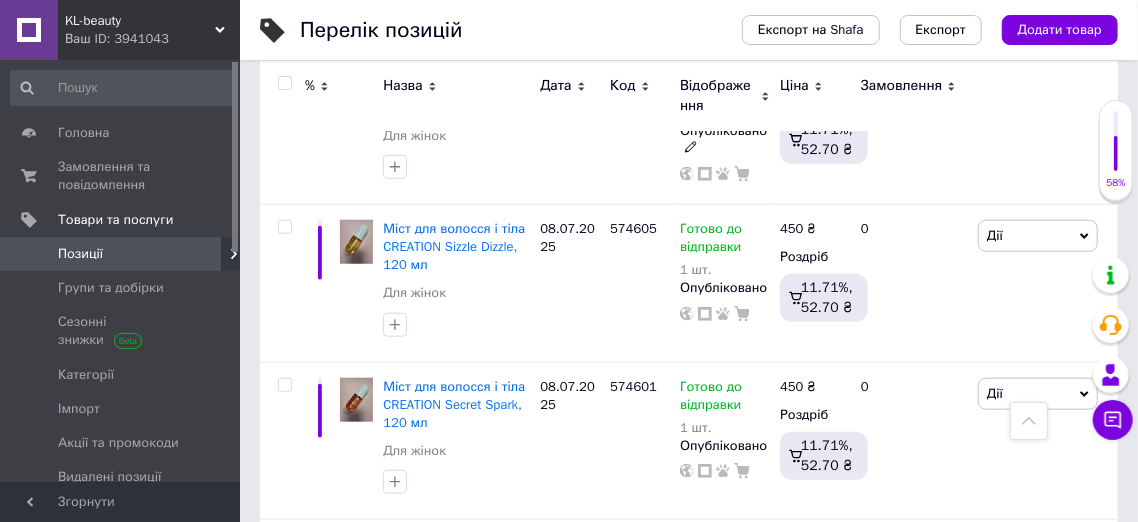 scroll, scrollTop: 840, scrollLeft: 0, axis: vertical 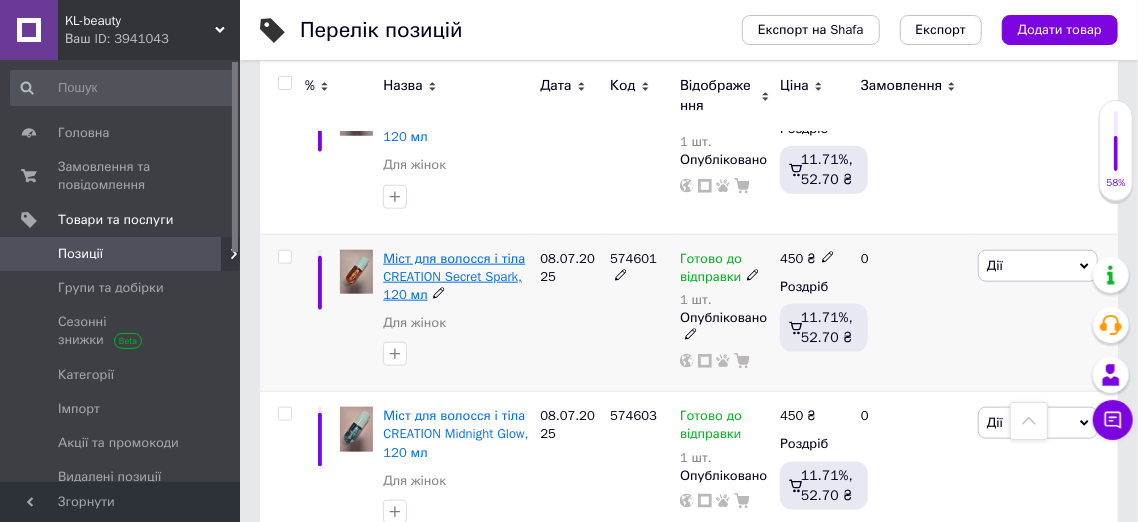 click on "Міст для волосся і тіла CREATION Secret Spark, 120 мл" at bounding box center [454, 276] 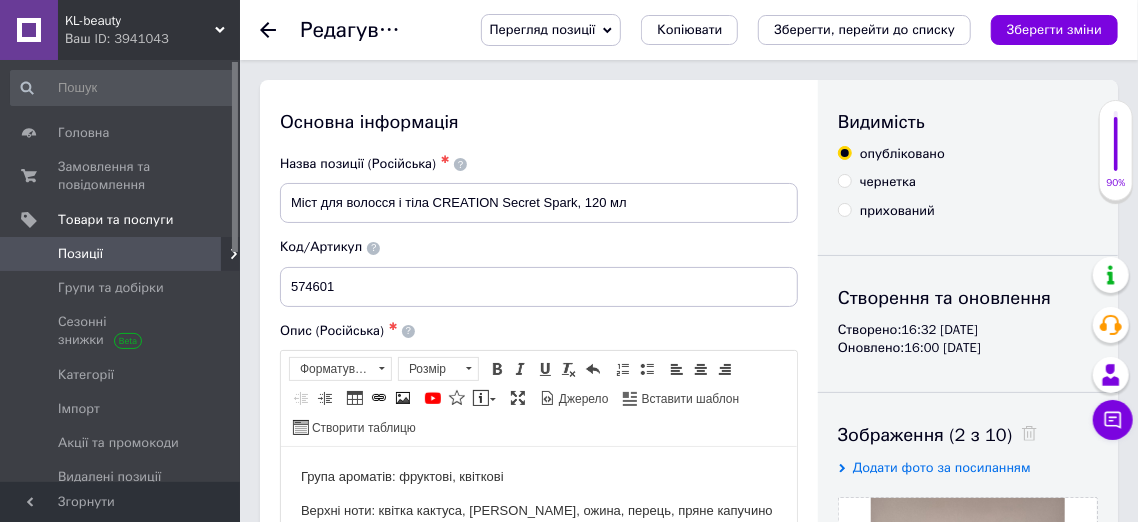 scroll, scrollTop: 0, scrollLeft: 0, axis: both 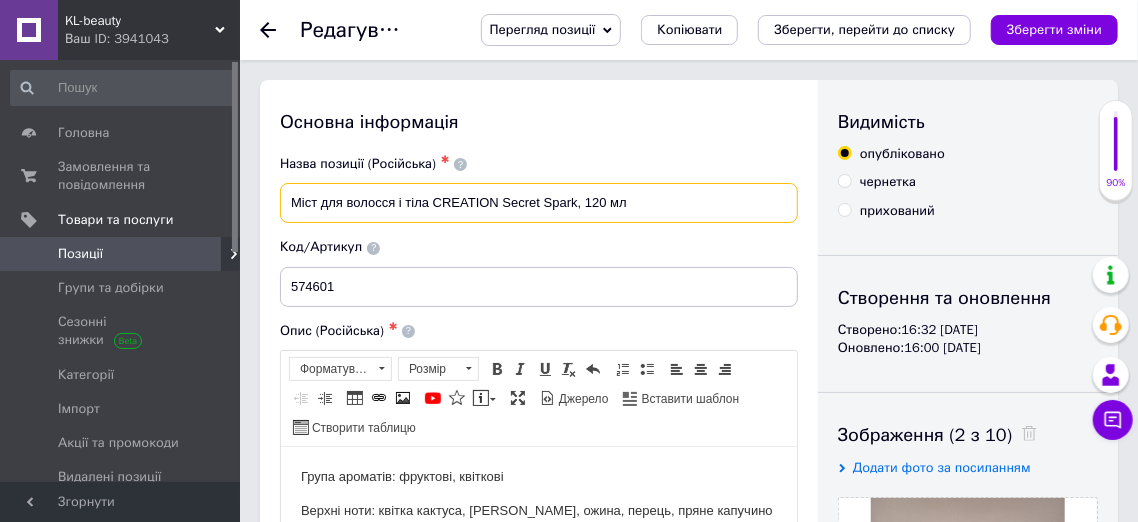 drag, startPoint x: 358, startPoint y: 217, endPoint x: 606, endPoint y: 204, distance: 248.34048 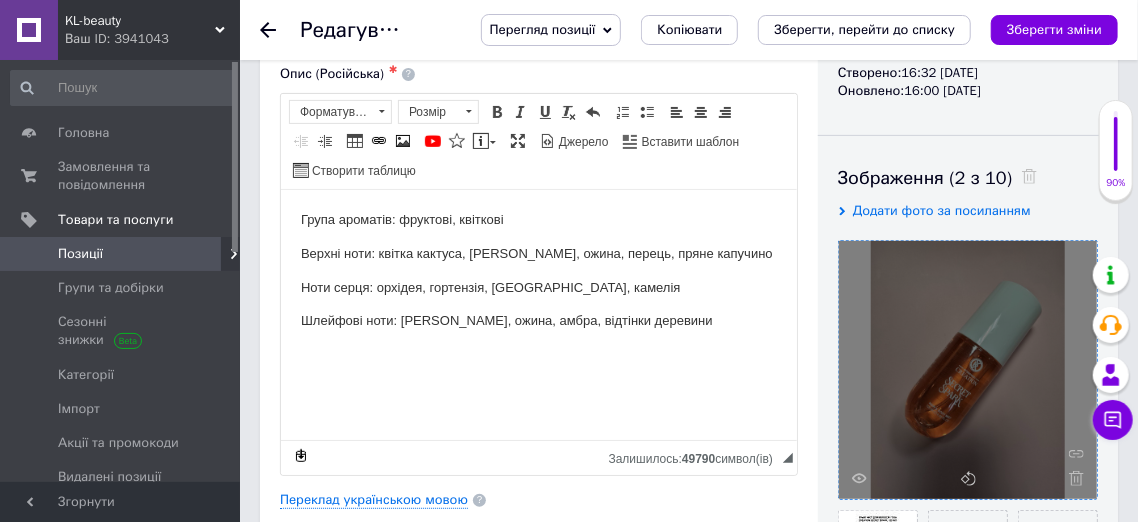scroll, scrollTop: 278, scrollLeft: 0, axis: vertical 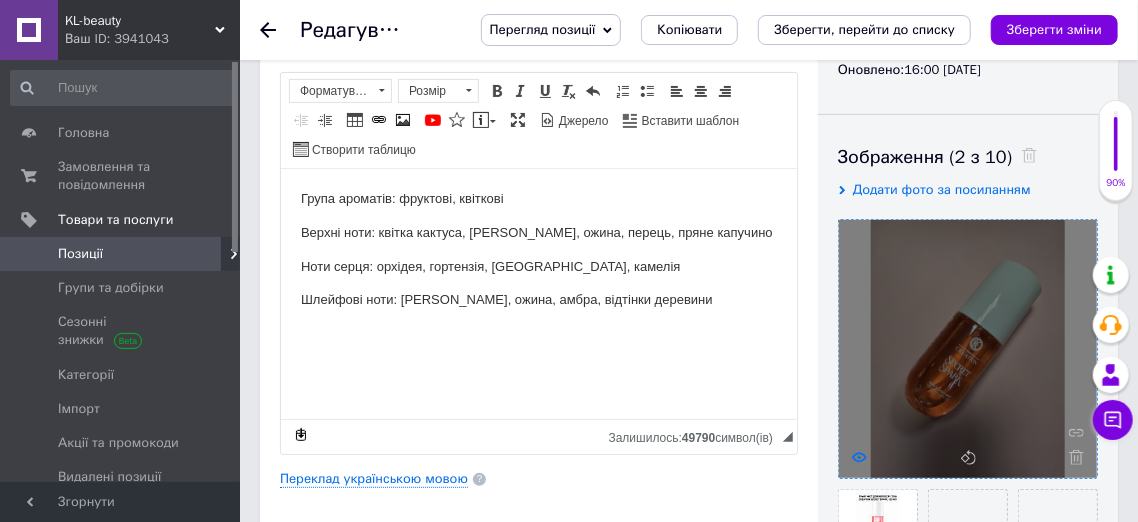 click 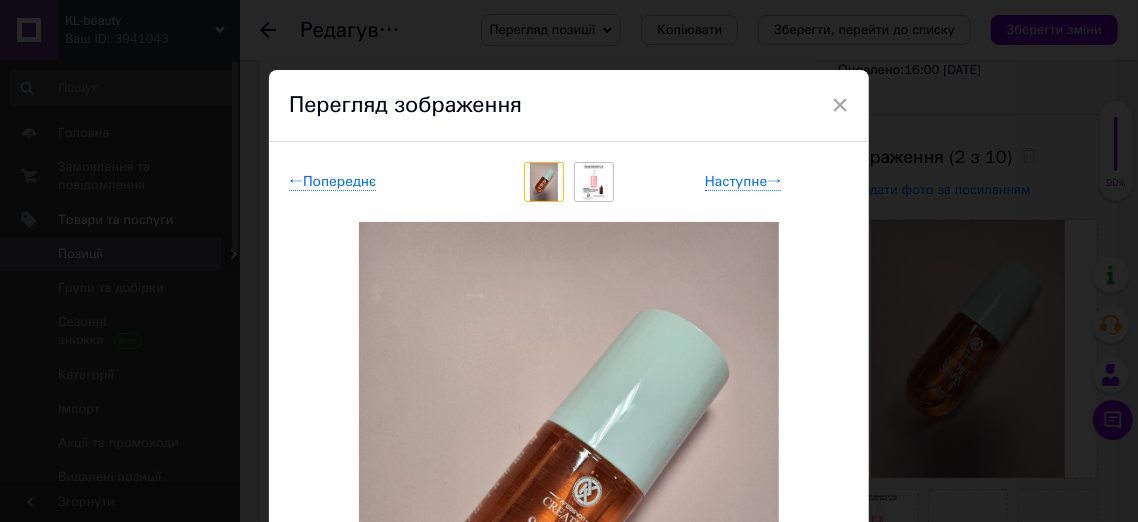 click at bounding box center [593, 182] 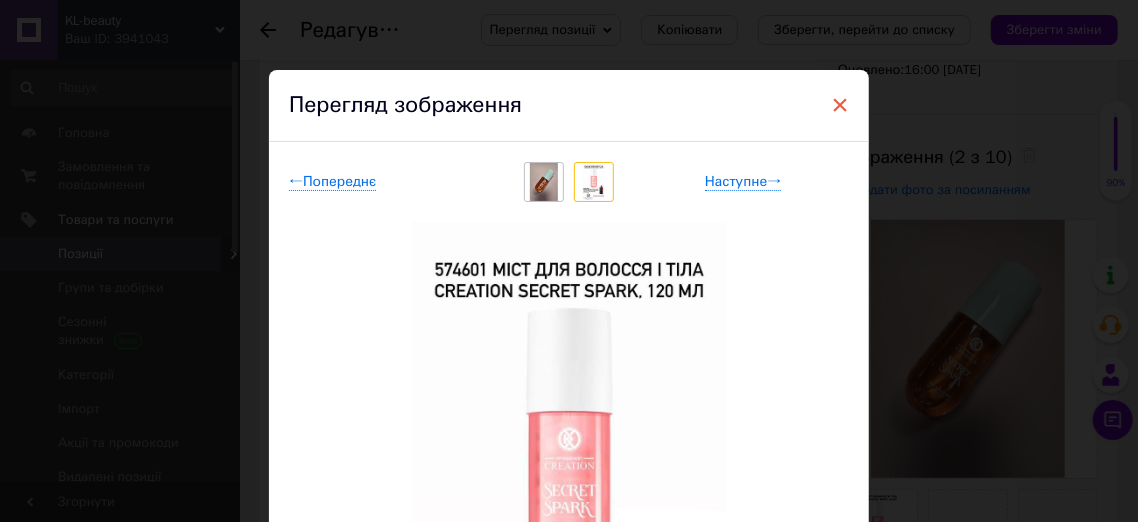 drag, startPoint x: 835, startPoint y: 107, endPoint x: 407, endPoint y: 189, distance: 435.78436 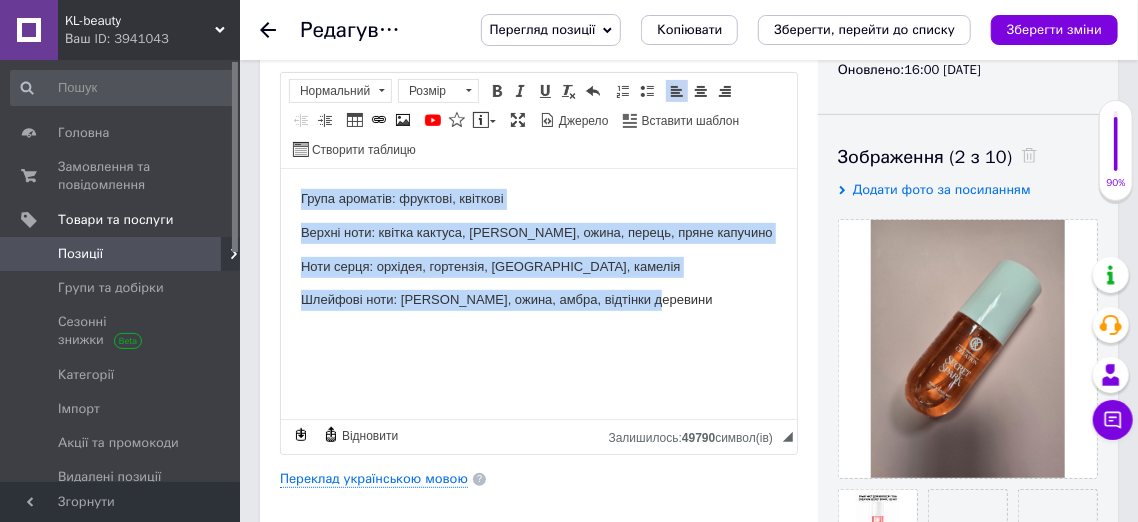 drag, startPoint x: 294, startPoint y: 194, endPoint x: 669, endPoint y: 317, distance: 394.6568 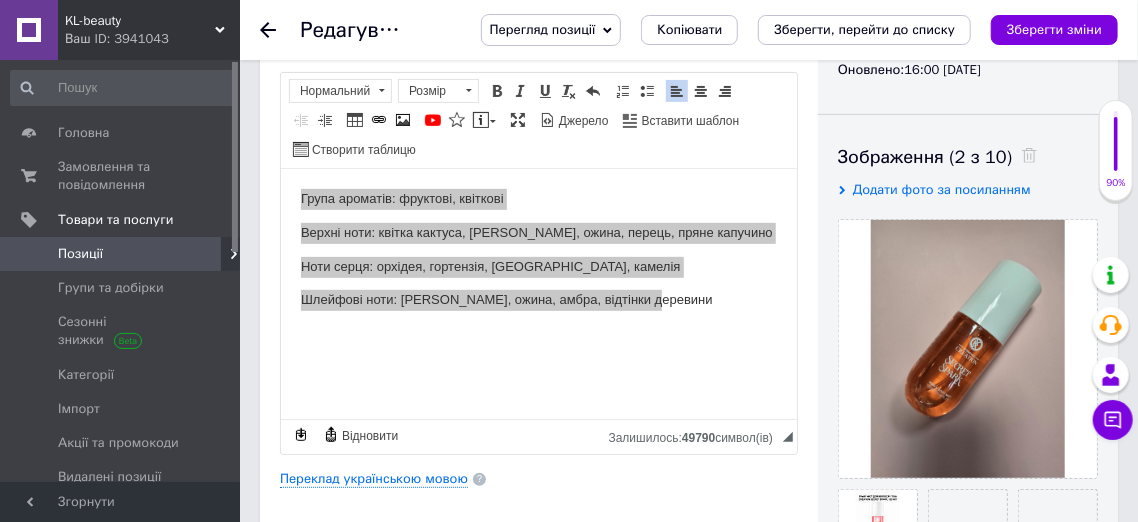 click on "Переклад українською мовою" at bounding box center [539, 479] 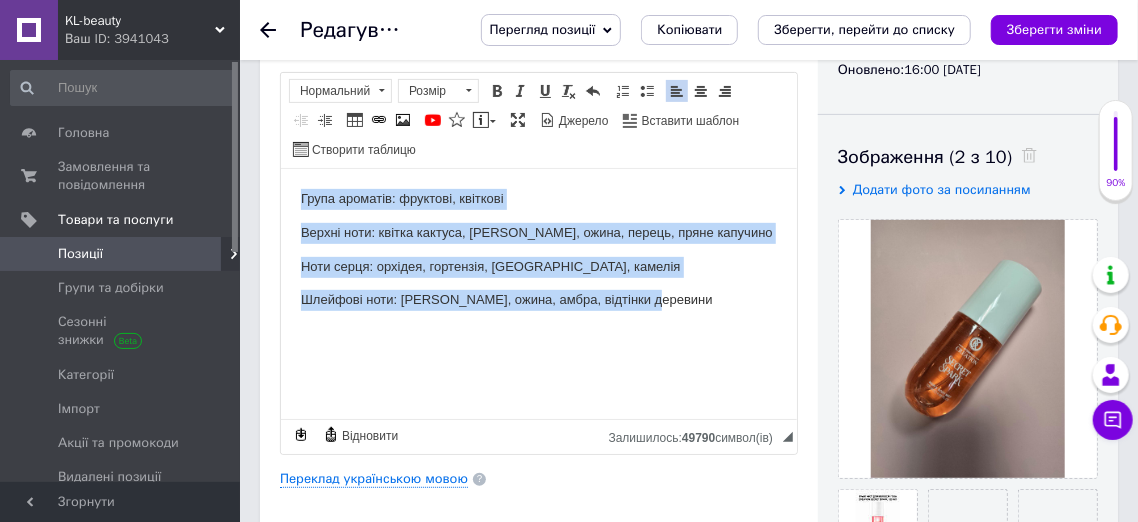 click on "Група ароматів: фруктові, квіткові" at bounding box center (538, 198) 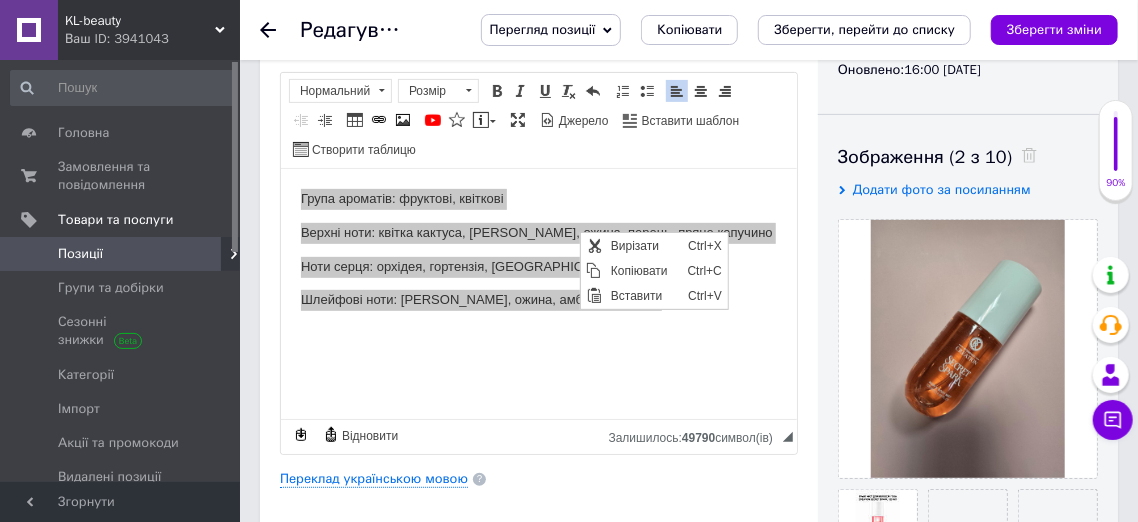 scroll, scrollTop: 0, scrollLeft: 0, axis: both 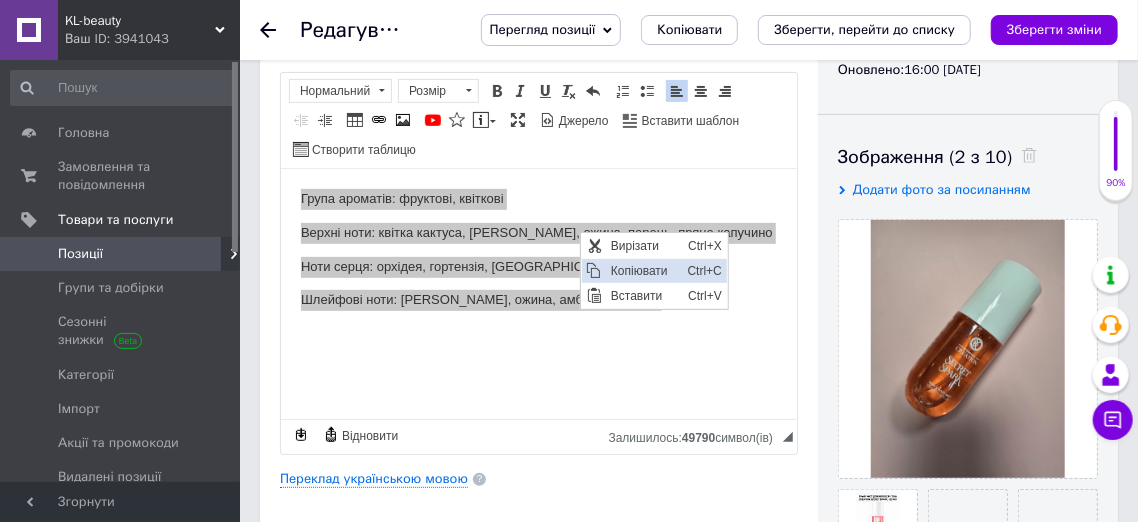 click on "Копіювати" at bounding box center (643, 271) 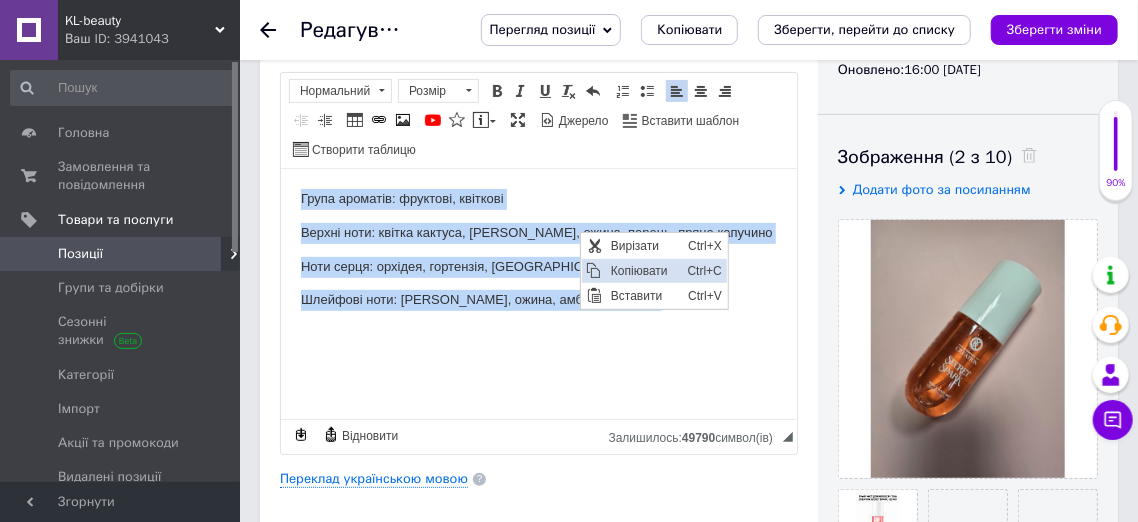 copy on "Група ароматів: фруктові, квіткові Верхні ноти: квітка кактуса, клементин, ожина, перець, пряне капучино Ноти серця: орхідея, гортензія, мімоза, камелія Шлейфові ноти: мускус, ожина, амбра, відтінки деревини" 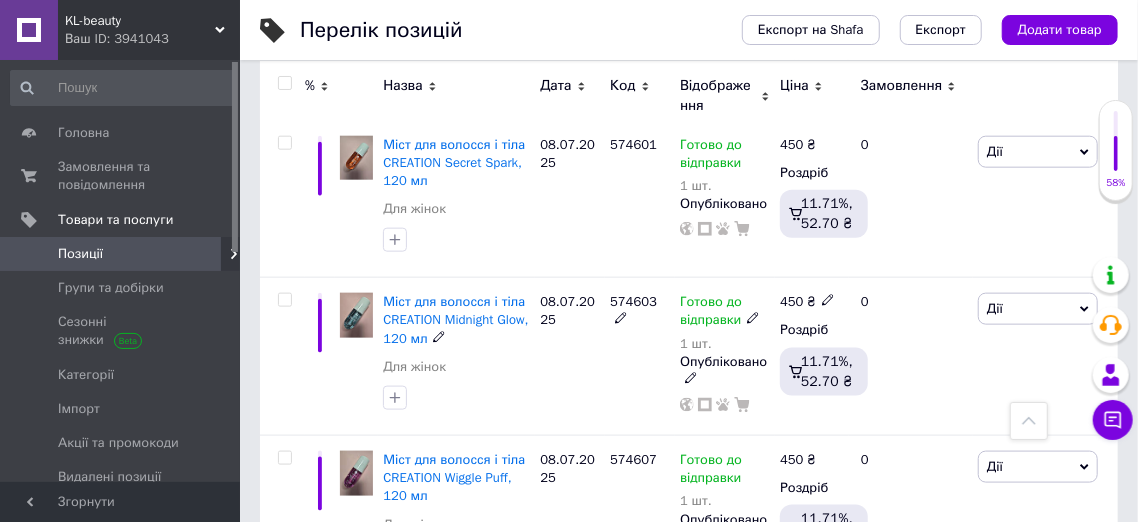 scroll, scrollTop: 961, scrollLeft: 0, axis: vertical 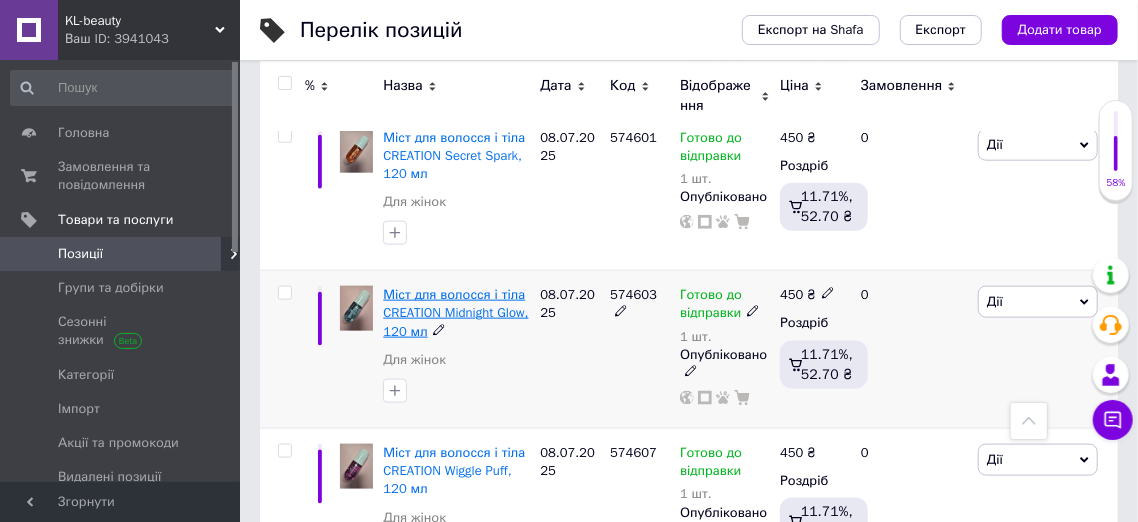 click on "Міст для волосся і тіла CREATION Midnight Glow, 120 мл" at bounding box center (455, 312) 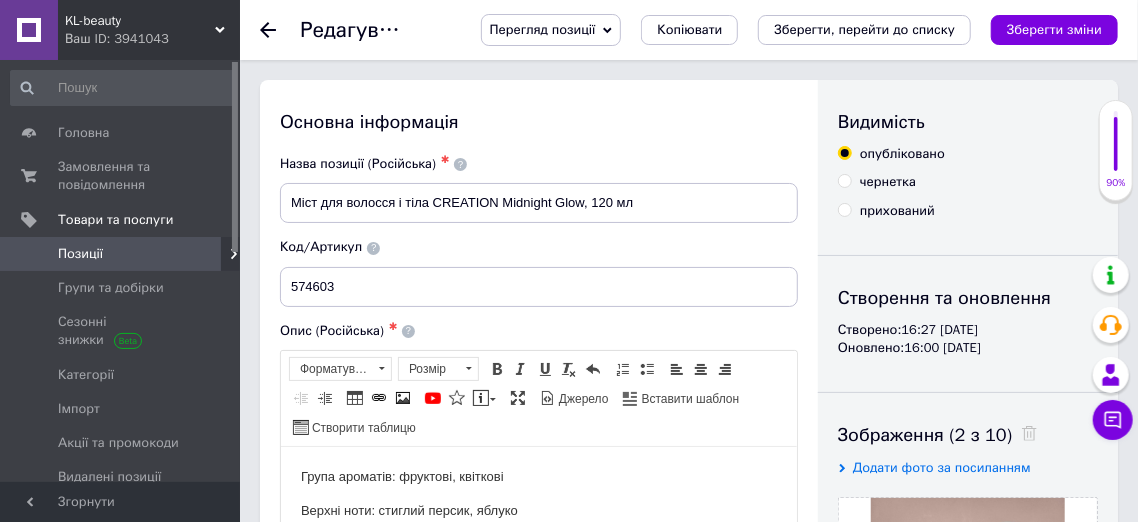 scroll, scrollTop: 0, scrollLeft: 0, axis: both 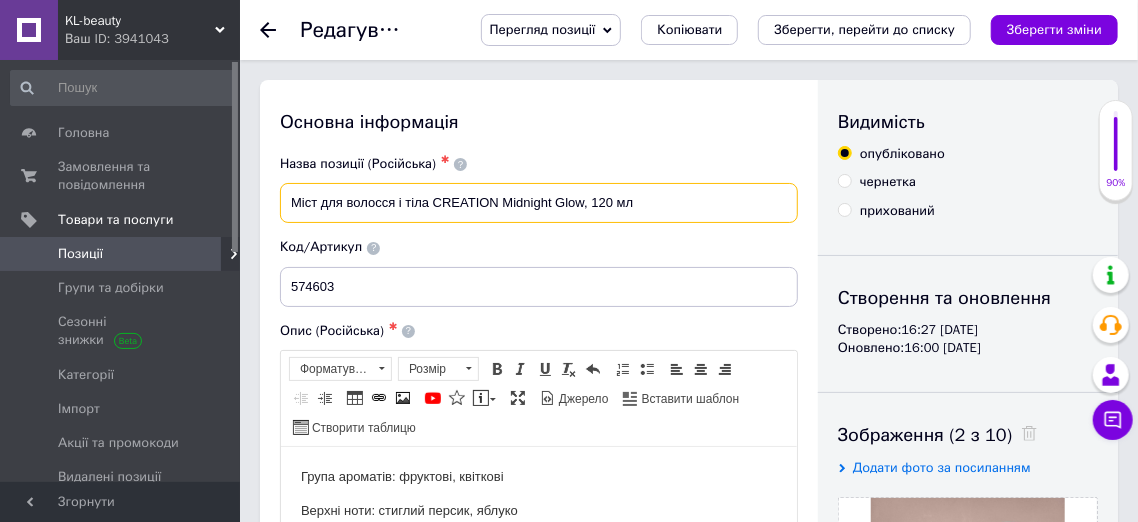 drag, startPoint x: 291, startPoint y: 197, endPoint x: 727, endPoint y: 205, distance: 436.0734 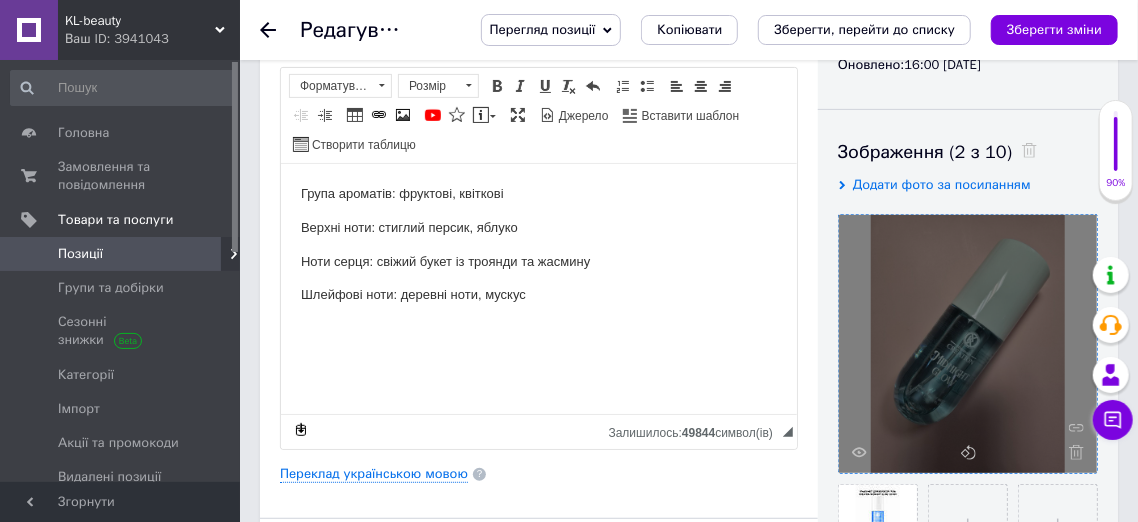 scroll, scrollTop: 284, scrollLeft: 0, axis: vertical 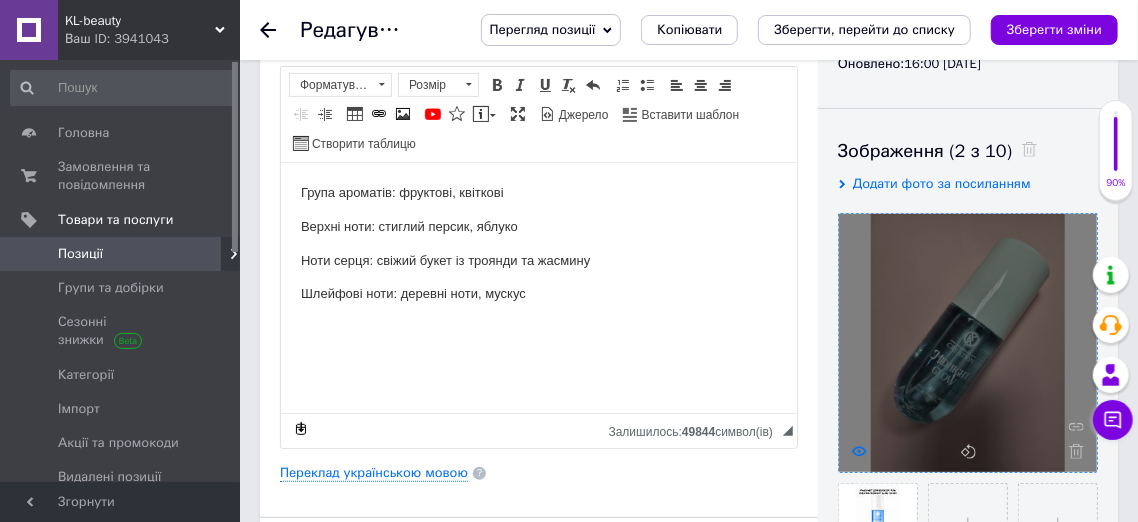 click 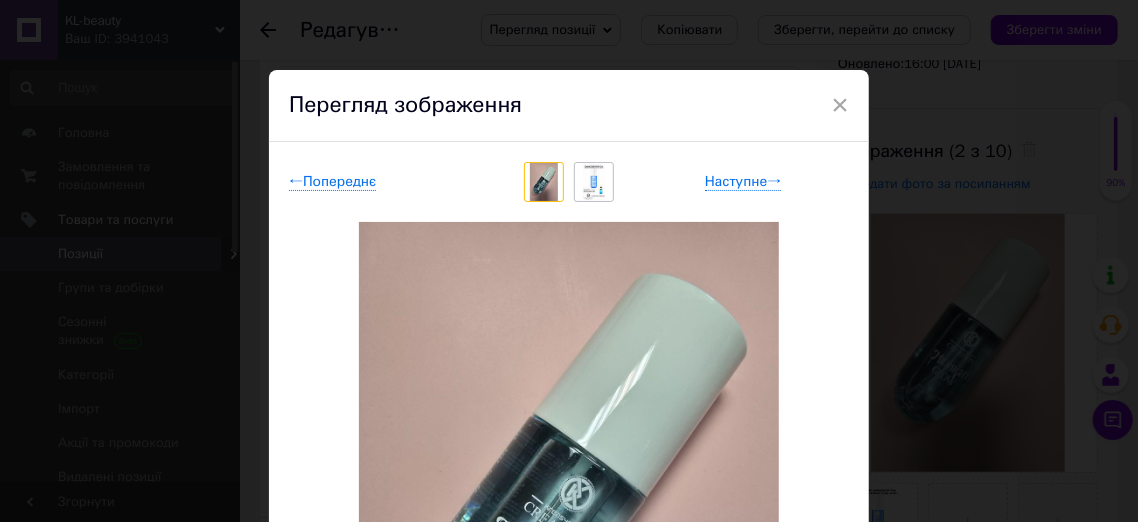 click at bounding box center [593, 182] 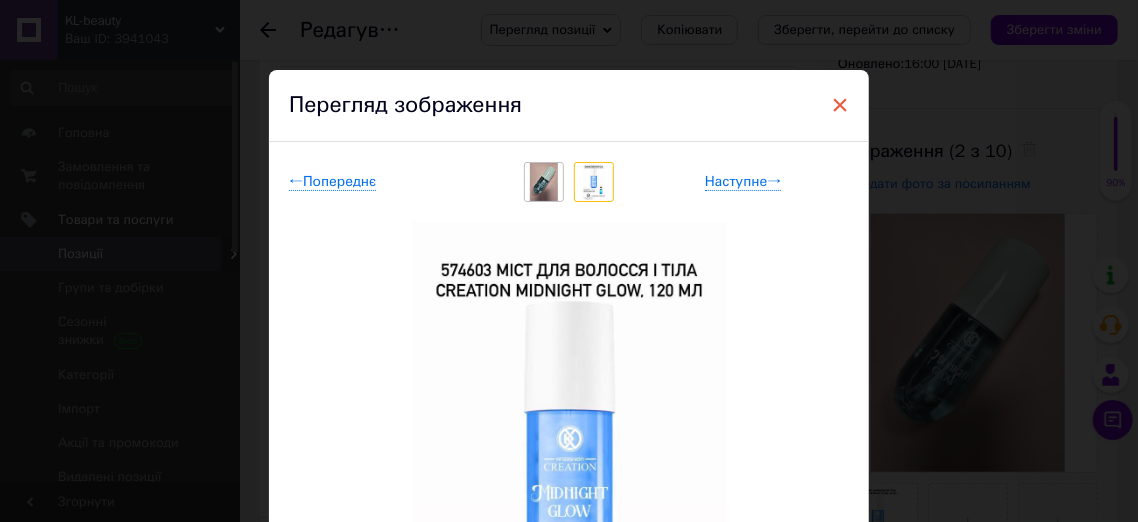 click on "×" at bounding box center [840, 105] 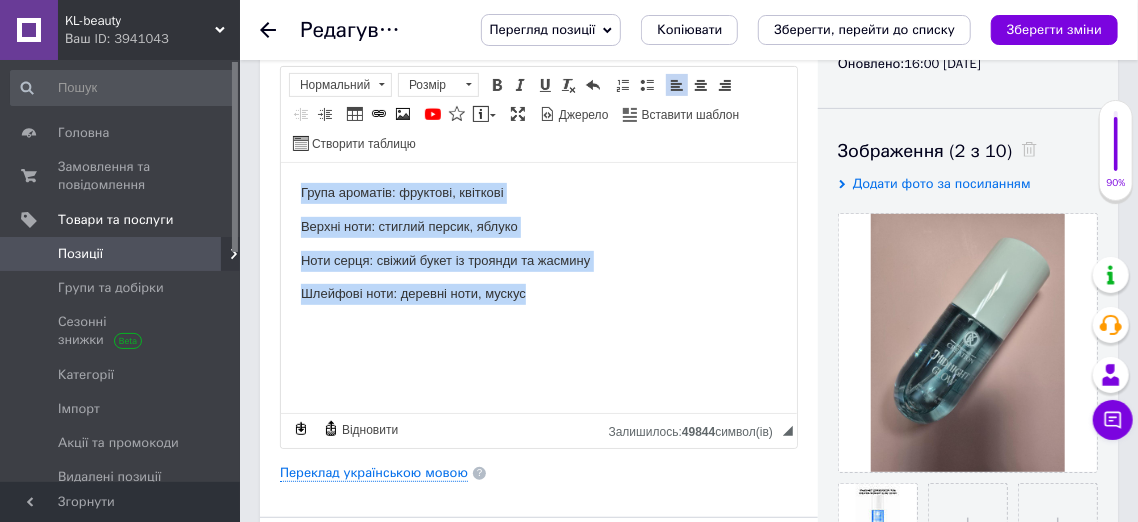 drag, startPoint x: 298, startPoint y: 184, endPoint x: 552, endPoint y: 309, distance: 283.09186 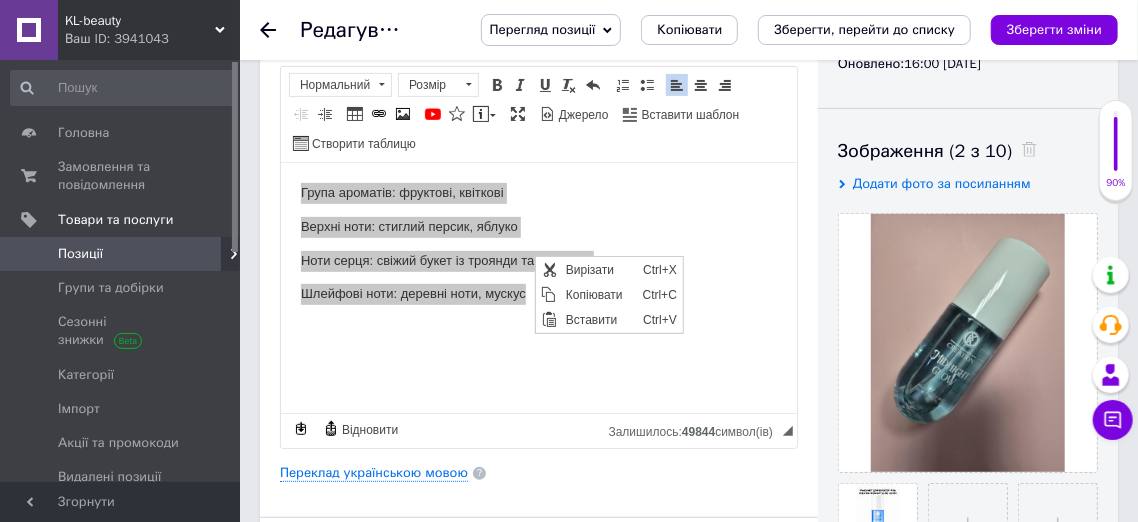 scroll, scrollTop: 0, scrollLeft: 0, axis: both 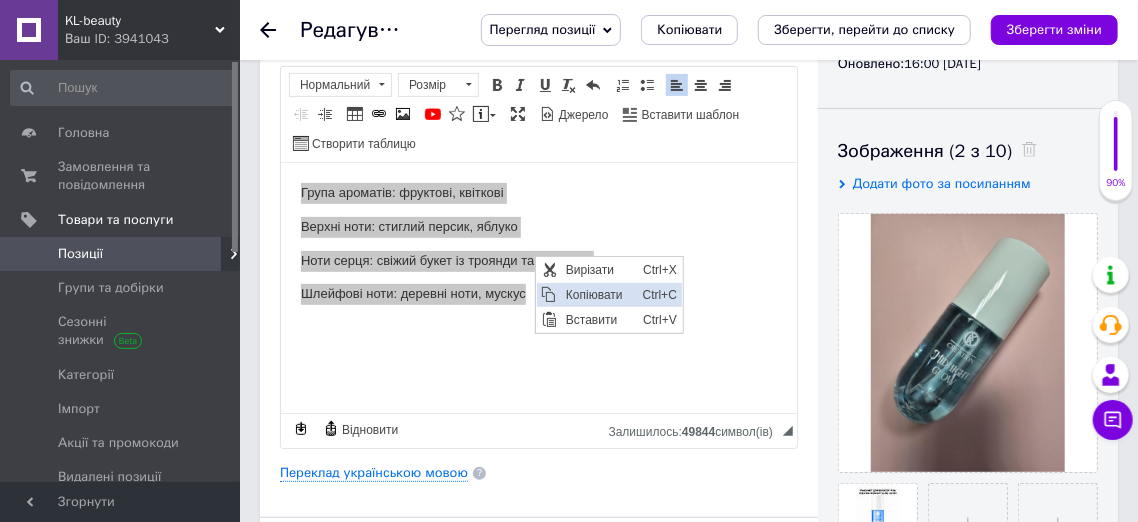 click on "Копіювати" at bounding box center (598, 295) 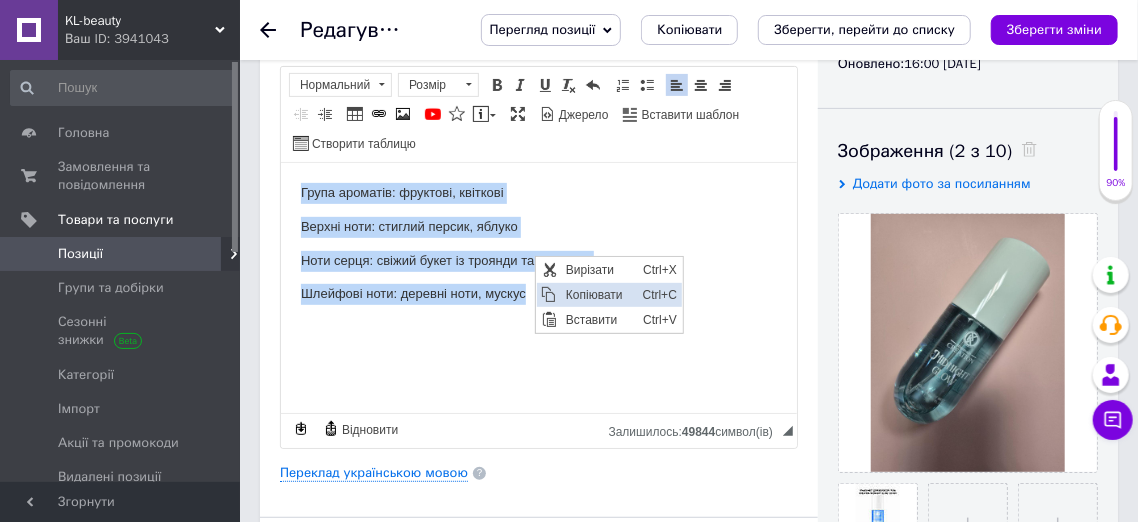 copy on "Група ароматів: фруктові, квіткові Верхні ноти: стиглий персик, яблуко Ноти серця: свіжий букет із троянди та жасмину Шлейфові ноти: деревні ноти, мускус" 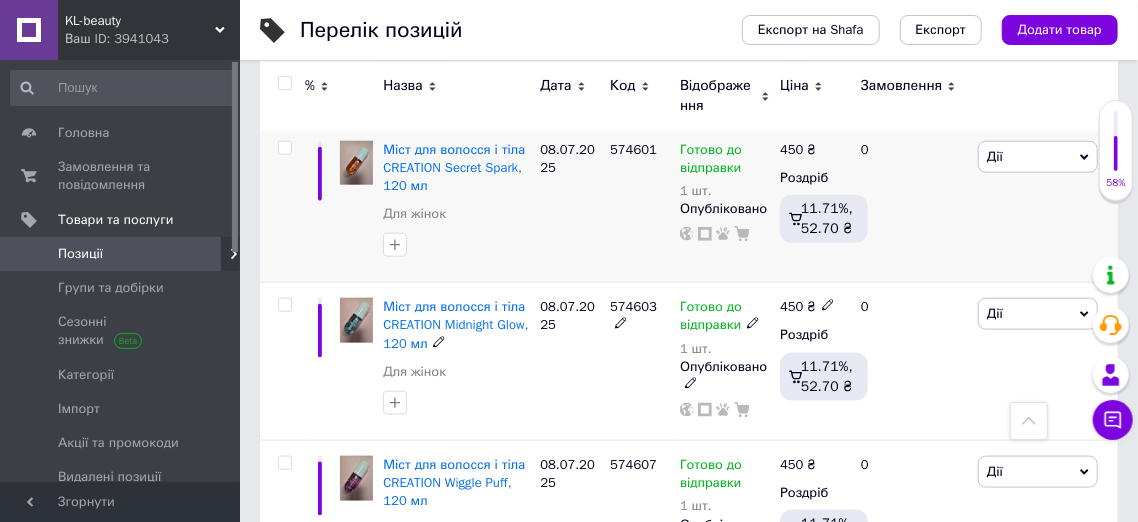 scroll, scrollTop: 1239, scrollLeft: 0, axis: vertical 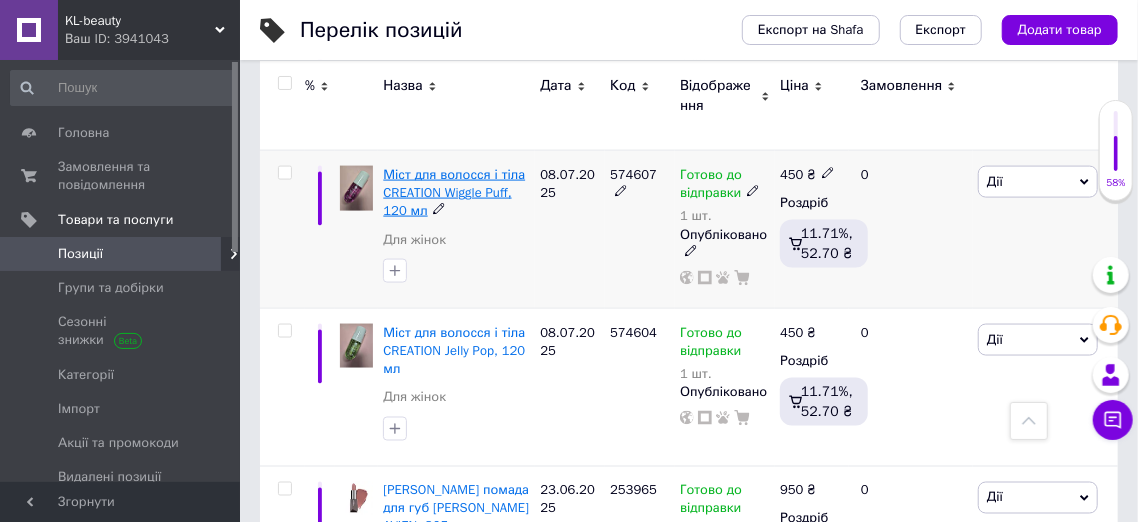 click on "Міст для волосся і тіла CREATION Wiggle Puff, 120 мл" at bounding box center (454, 192) 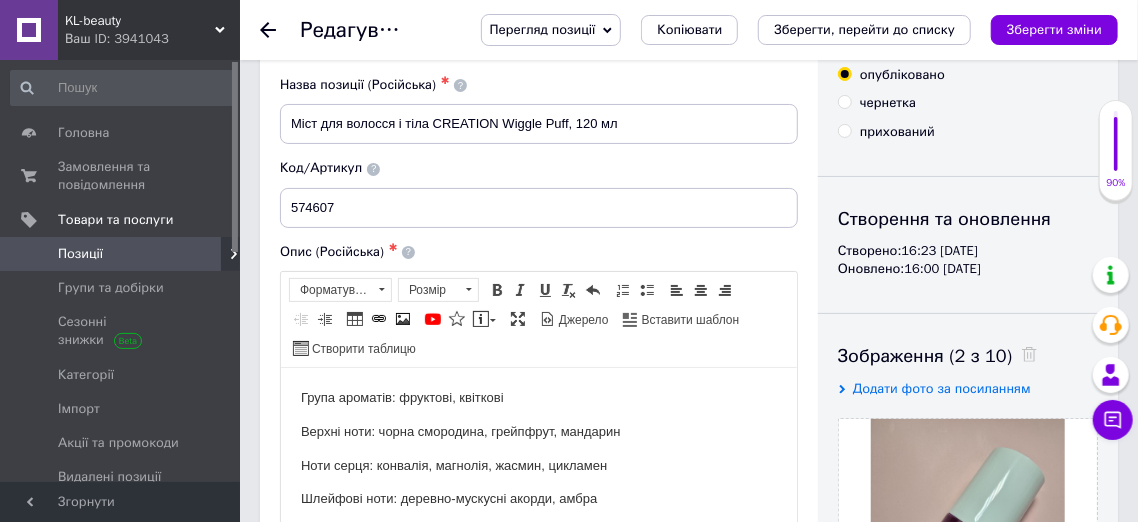 scroll, scrollTop: 80, scrollLeft: 0, axis: vertical 